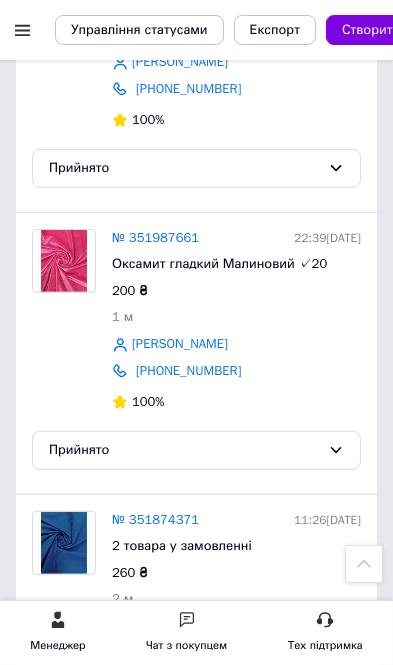 scroll, scrollTop: 0, scrollLeft: 0, axis: both 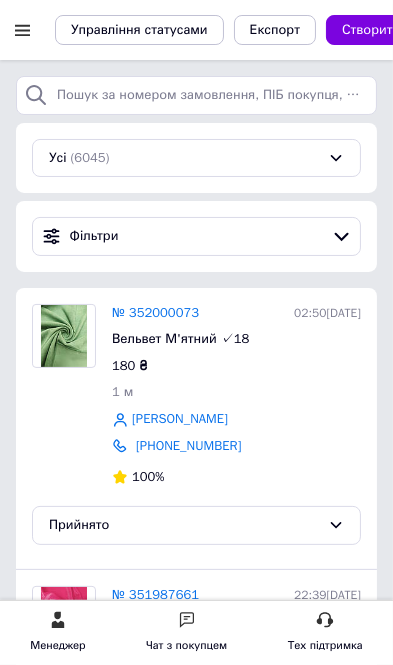 click at bounding box center (22, 30) 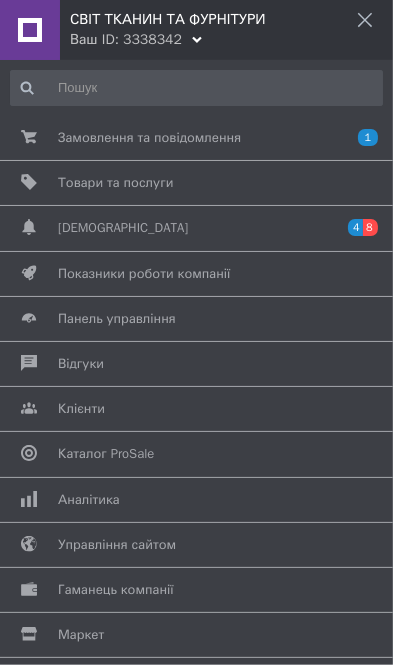 click on "Товари та послуги" at bounding box center (193, 183) 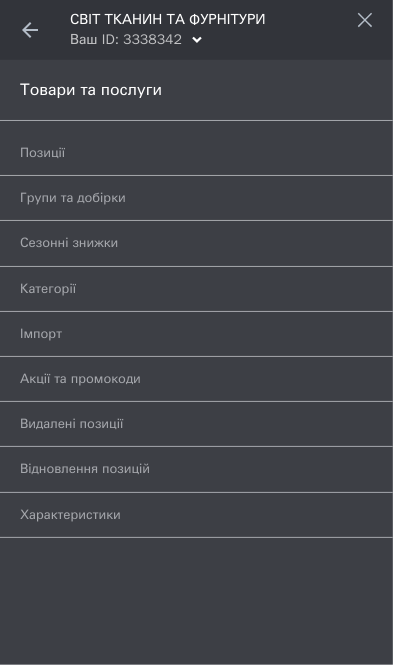 click on "Позиції" at bounding box center [174, 153] 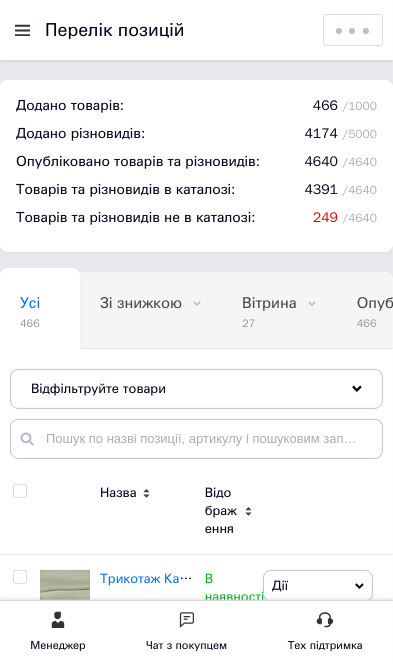 click on "Відфільтруйте товари" at bounding box center (196, 389) 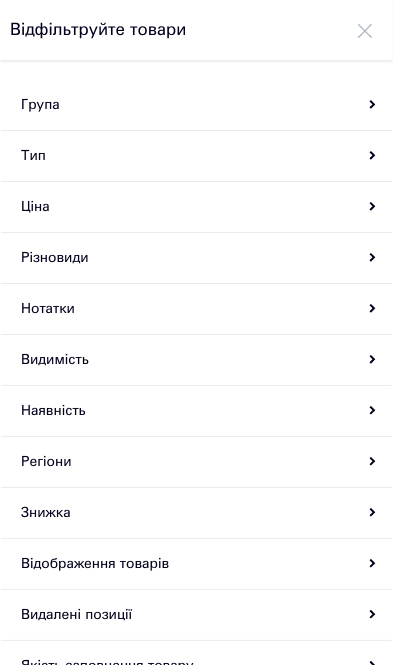 click on "Група" at bounding box center (196, 105) 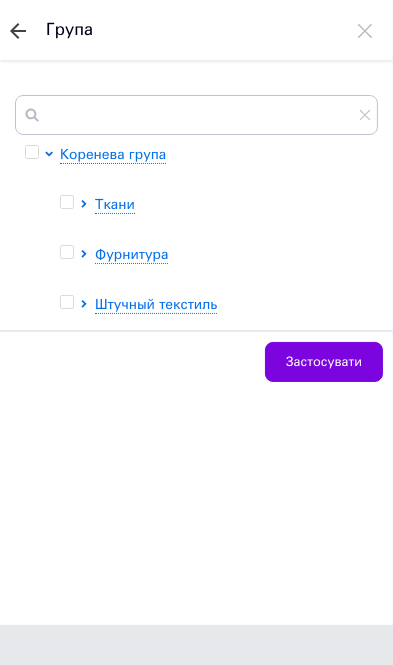 click on "Ткани" at bounding box center [115, 204] 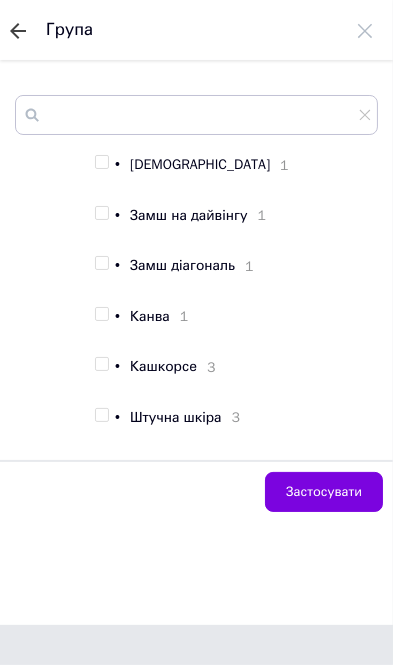 scroll, scrollTop: 1069, scrollLeft: 0, axis: vertical 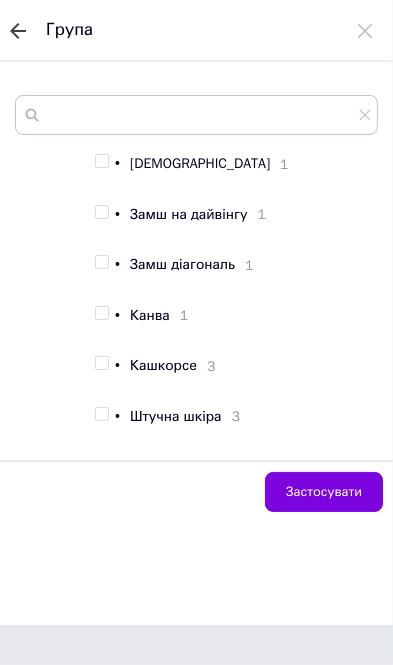 click at bounding box center (101, 363) 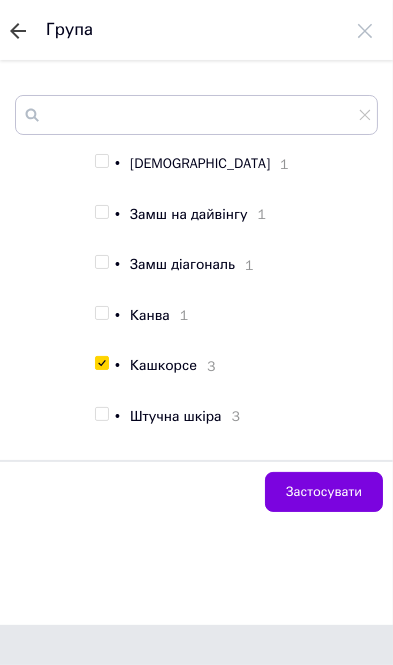 checkbox on "true" 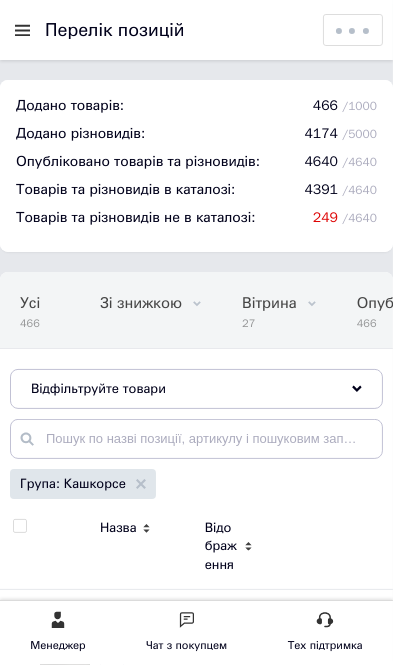 scroll, scrollTop: 0, scrollLeft: 629, axis: horizontal 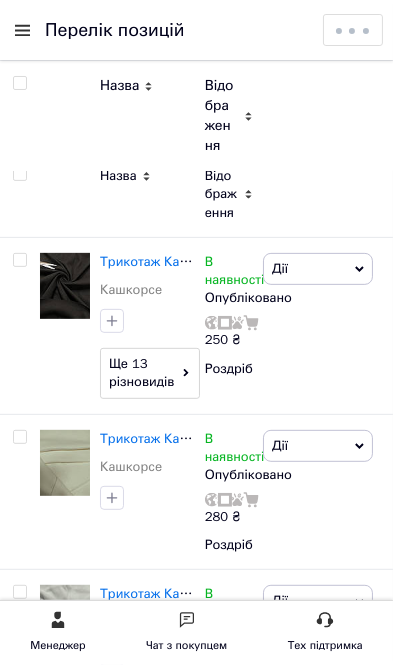 click on "Трикотаж Кашкорсе" at bounding box center [163, 261] 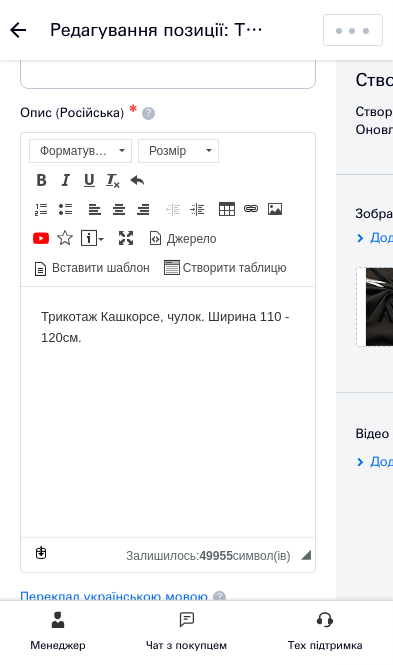 scroll, scrollTop: 0, scrollLeft: 0, axis: both 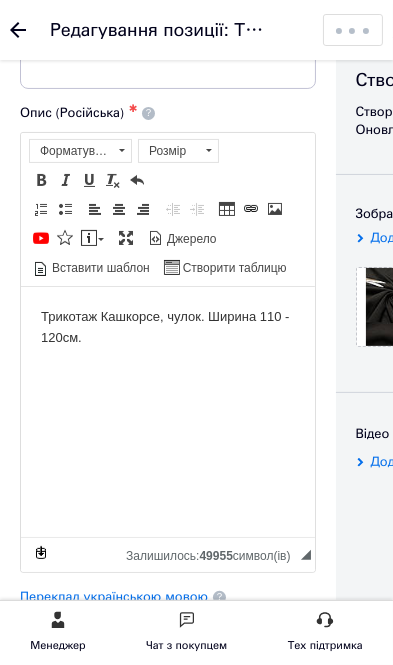 click on "Трикотаж Кашкорсе, чулок. Ширина 110 - 120см." at bounding box center [168, 327] 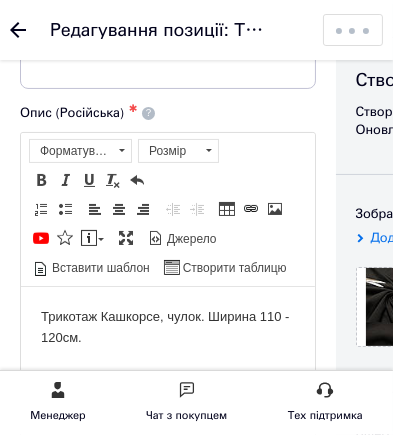 type 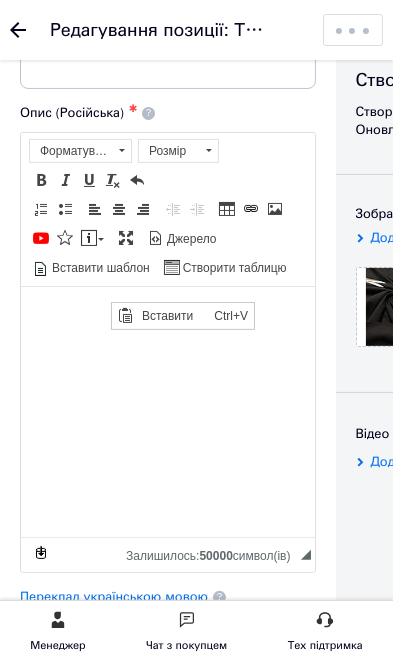 scroll, scrollTop: 0, scrollLeft: 0, axis: both 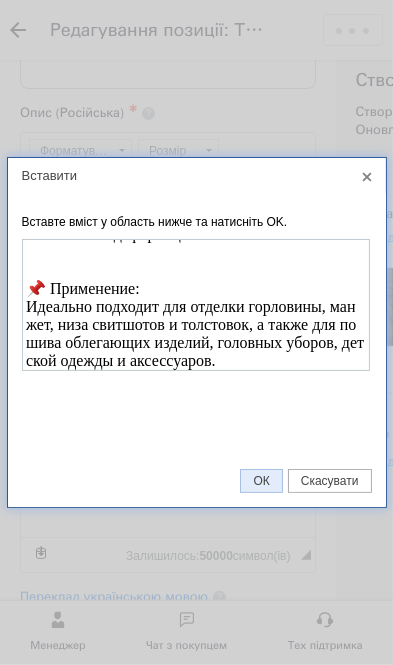 click on "ОК" at bounding box center (261, 481) 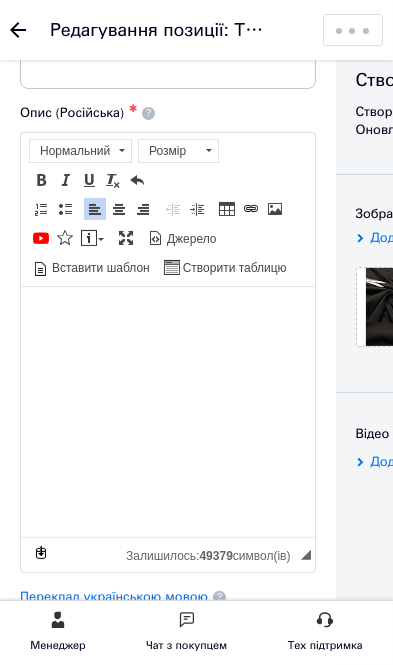 scroll, scrollTop: 0, scrollLeft: 0, axis: both 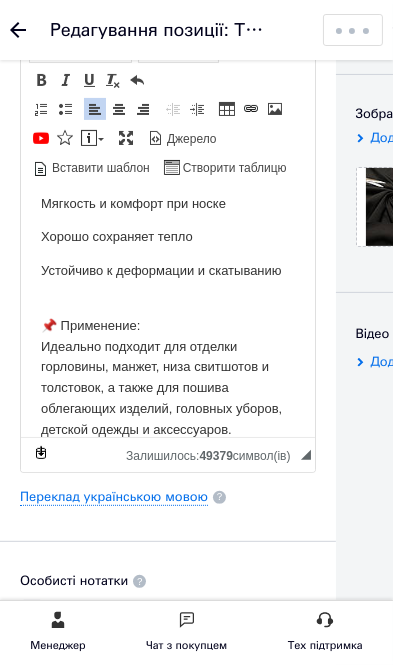 select on "SAVE_AND_RETURN_TO_LIST" 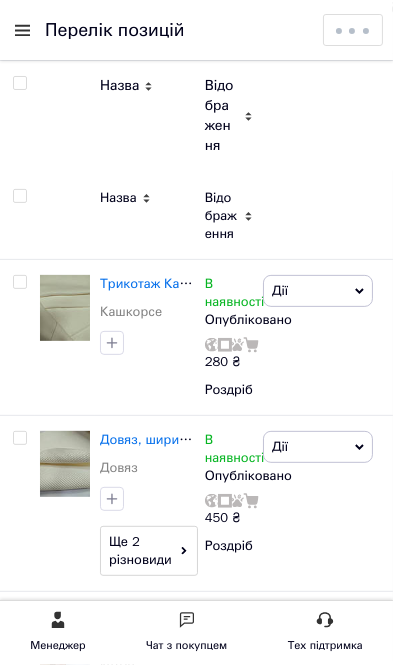 scroll, scrollTop: 0, scrollLeft: 0, axis: both 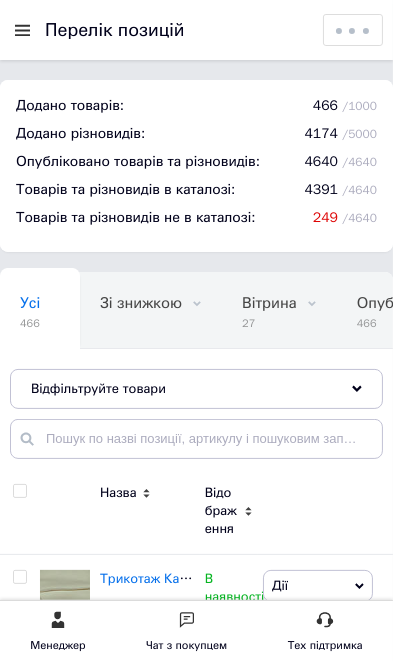 click on "Відфільтруйте товари" at bounding box center [196, 389] 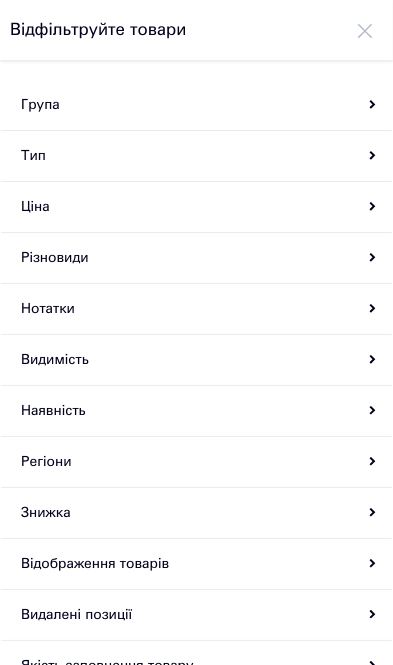 click on "Група" at bounding box center (196, 105) 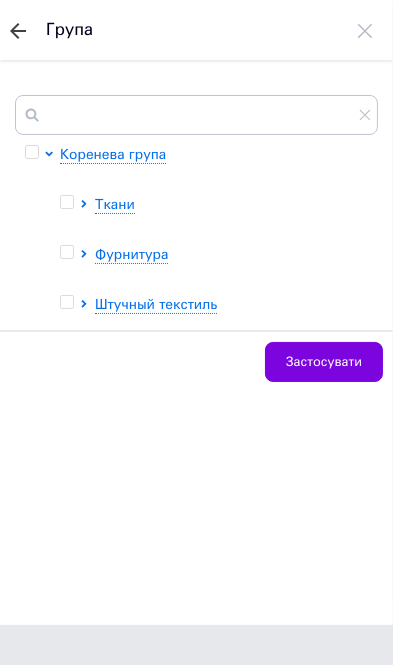 click on "Ткани" at bounding box center [115, 204] 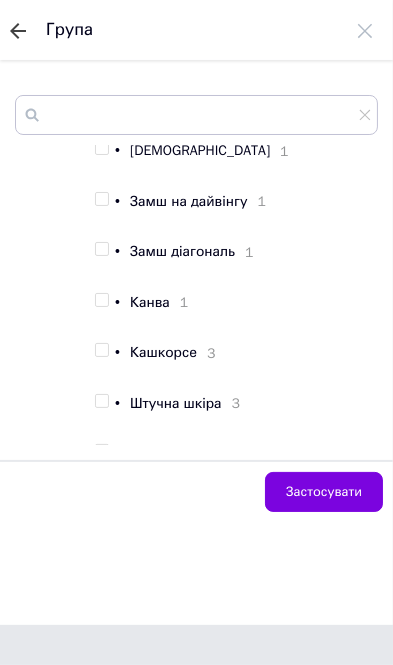 scroll, scrollTop: 1097, scrollLeft: 0, axis: vertical 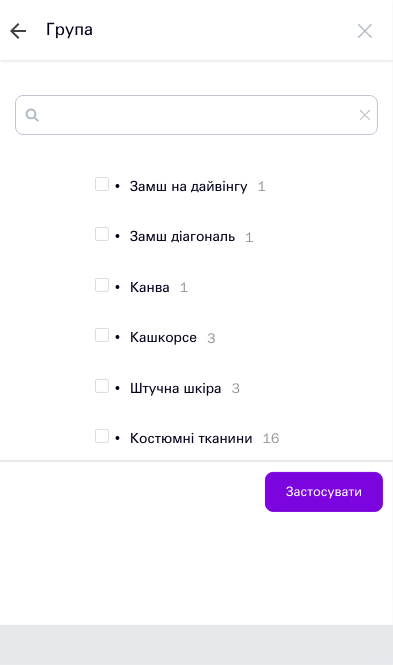 click at bounding box center [101, 335] 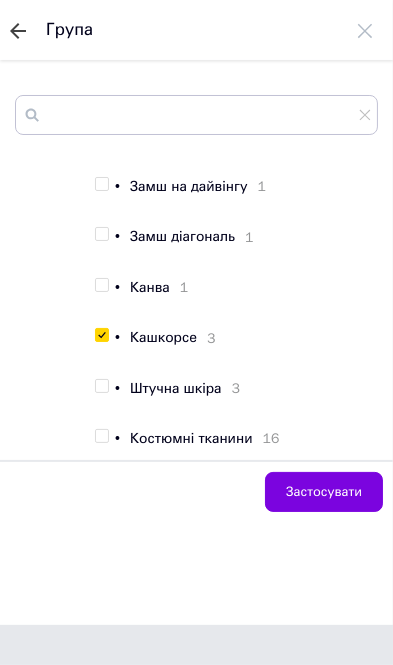 checkbox on "true" 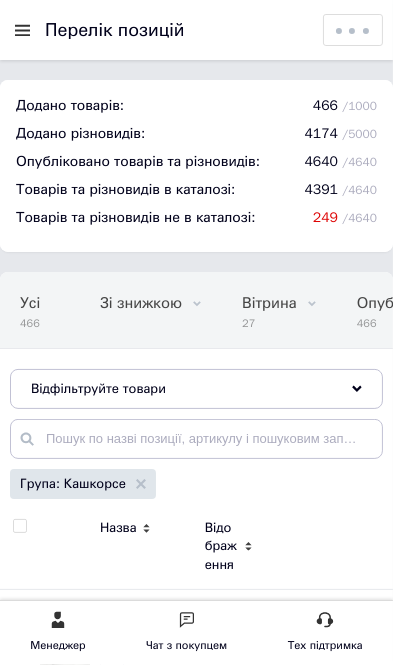 scroll, scrollTop: 0, scrollLeft: 629, axis: horizontal 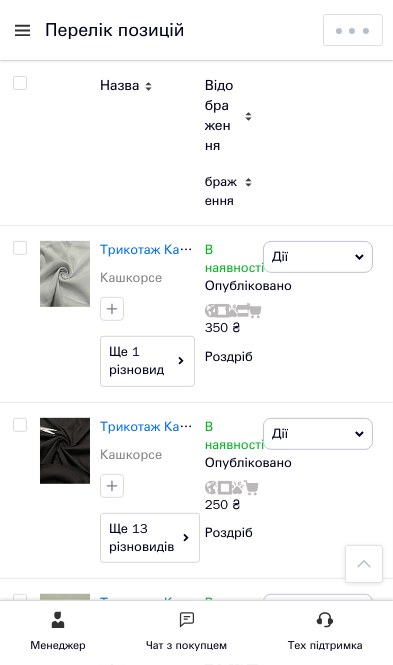 click on "Трикотаж Кашкорсе" at bounding box center [163, 249] 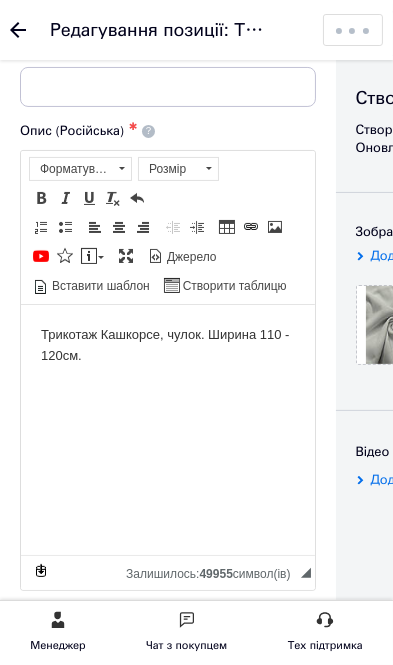 scroll, scrollTop: 0, scrollLeft: 0, axis: both 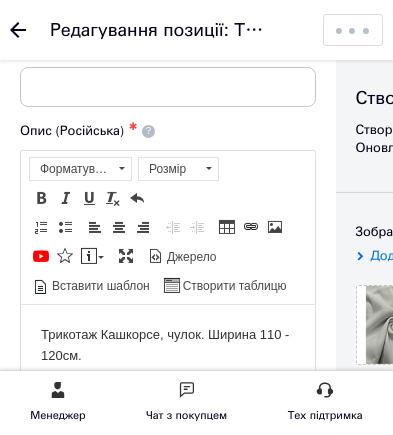 type 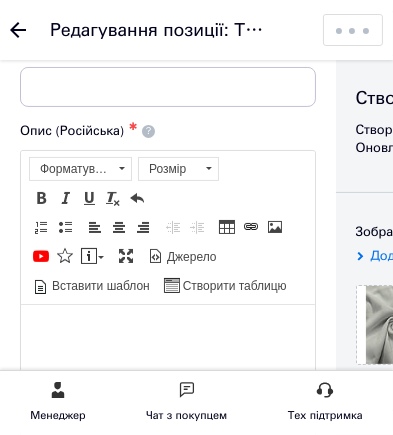 click at bounding box center (168, 334) 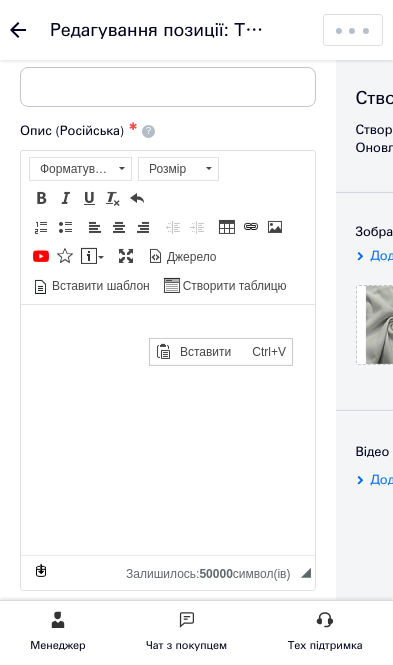scroll, scrollTop: 0, scrollLeft: 0, axis: both 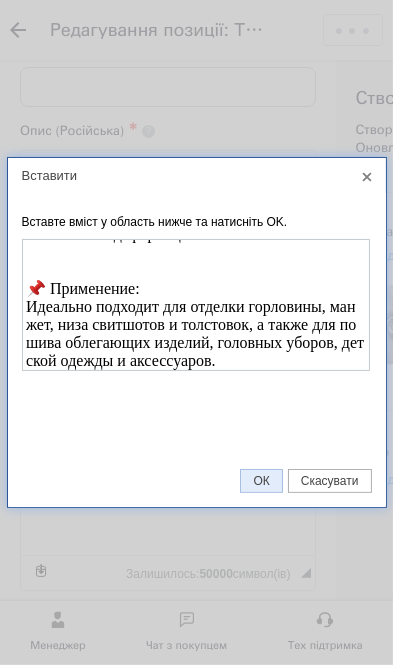click on "ОК" at bounding box center [261, 481] 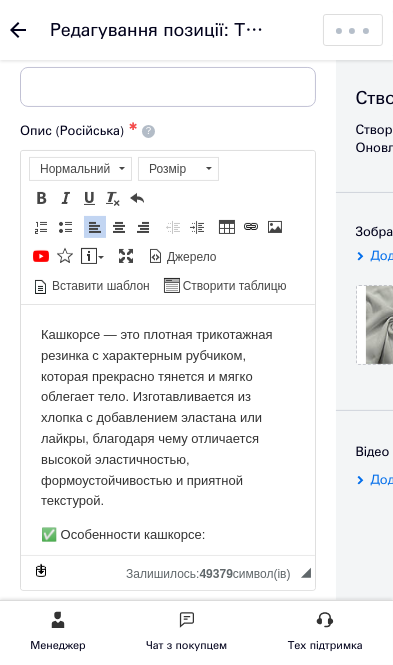 scroll, scrollTop: 302, scrollLeft: 0, axis: vertical 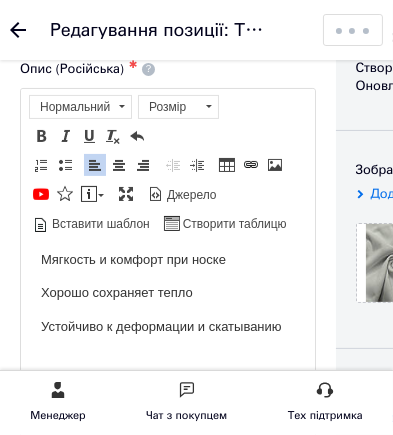 click on "Зберегти зміни Зберегти, перейти до списку Копіювати Додати подарунок Додати знижку Додати супутні Додати ярлик" at bounding box center [353, 30] 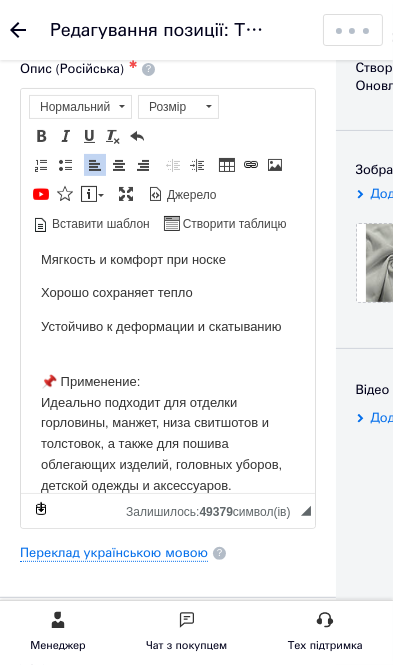 select on "SAVE_AND_RETURN_TO_LIST" 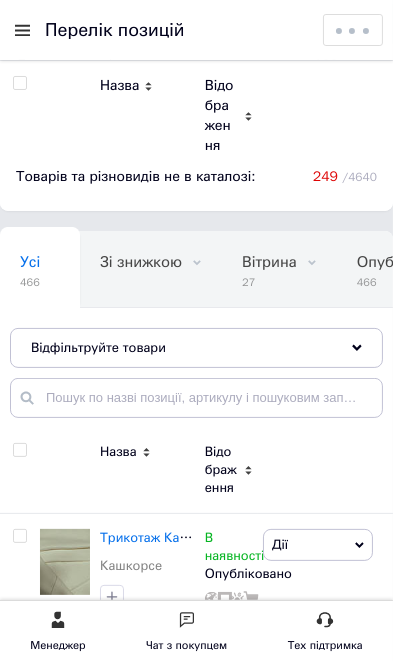 scroll, scrollTop: 37, scrollLeft: 0, axis: vertical 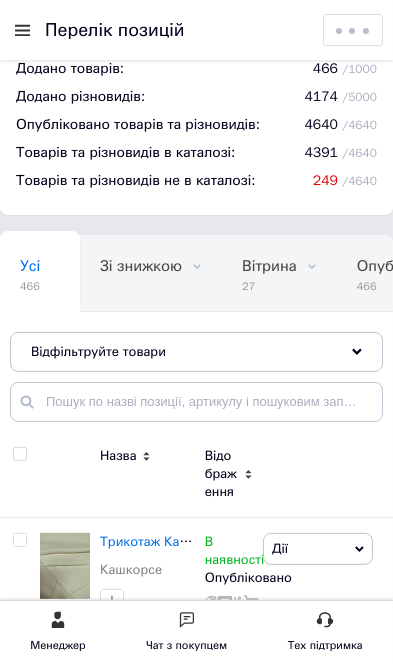 click on "Відфільтруйте товари" at bounding box center [196, 352] 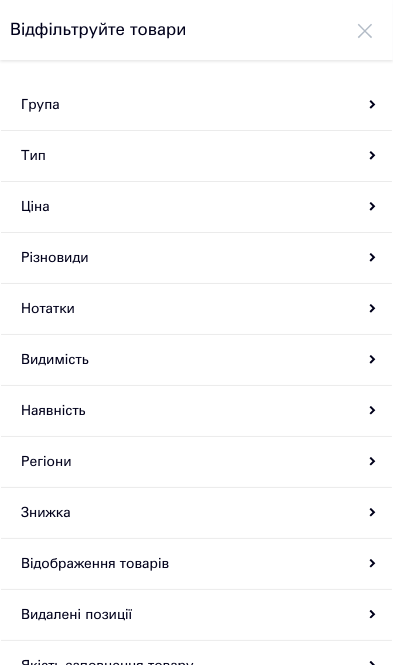 click on "Група" at bounding box center (196, 105) 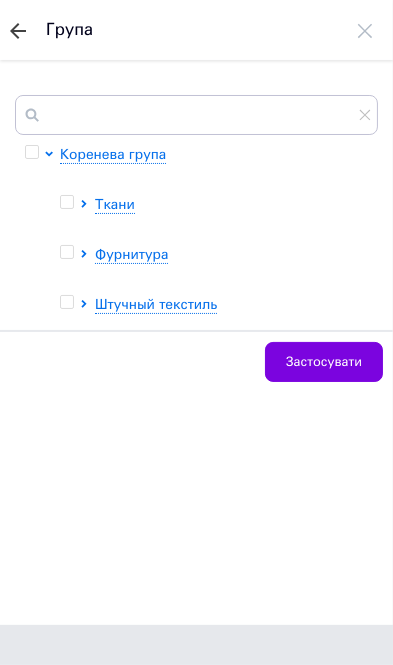 click on "Ткани" at bounding box center (115, 204) 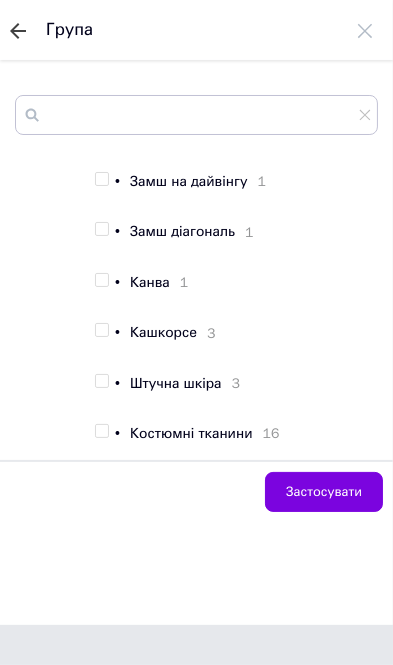 scroll, scrollTop: 1113, scrollLeft: 0, axis: vertical 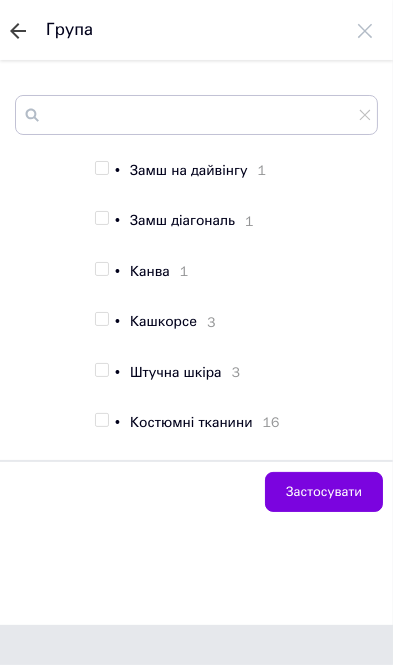 click on "Кашкорсе" at bounding box center (163, 321) 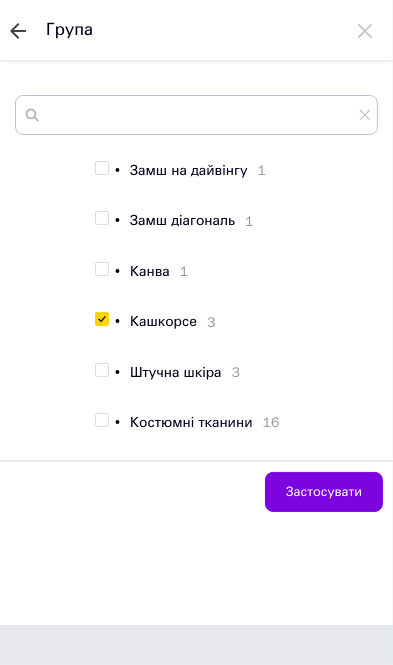 checkbox on "true" 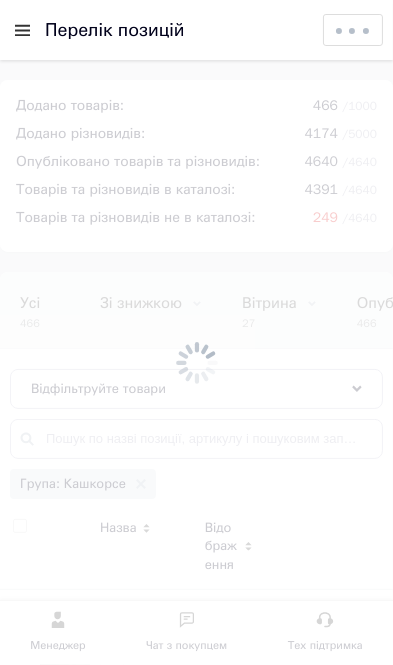 scroll, scrollTop: 37, scrollLeft: 0, axis: vertical 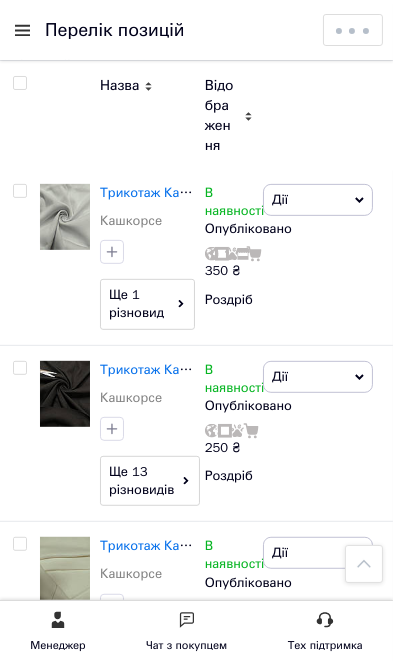 click on "Трикотаж Кашкорсе" at bounding box center [163, 545] 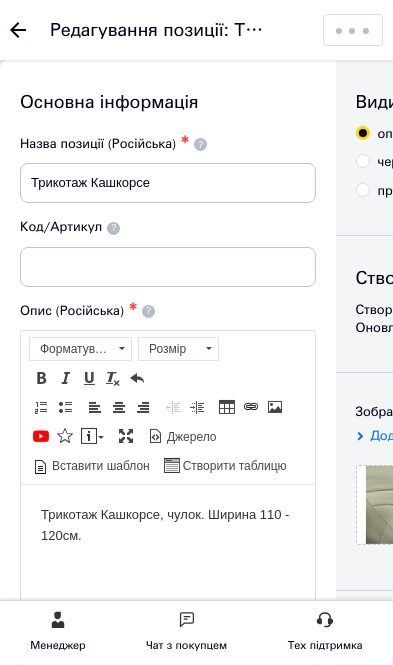 scroll, scrollTop: 0, scrollLeft: 0, axis: both 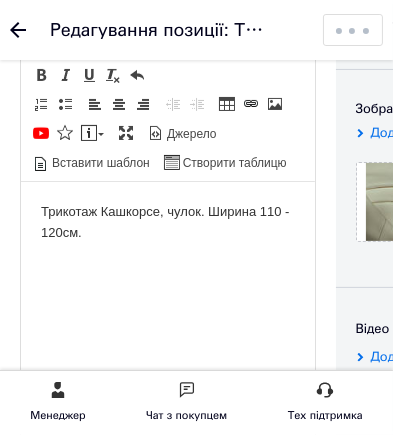 type 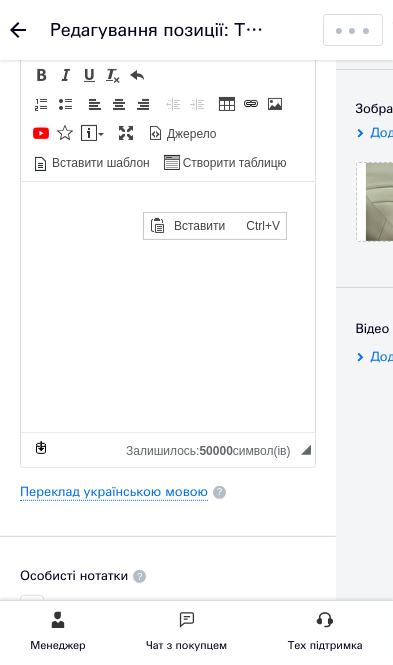 scroll, scrollTop: 0, scrollLeft: 0, axis: both 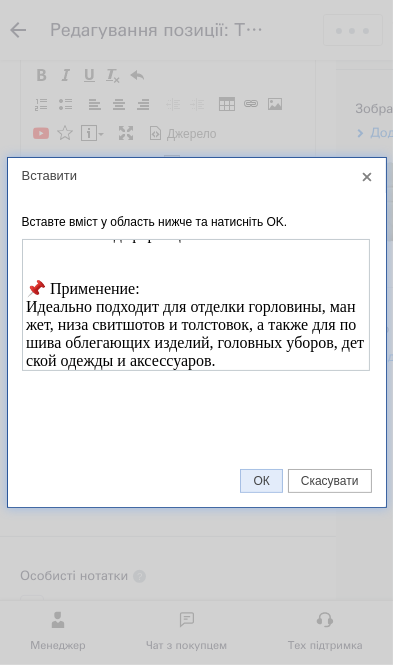 click on "ОК" at bounding box center [261, 481] 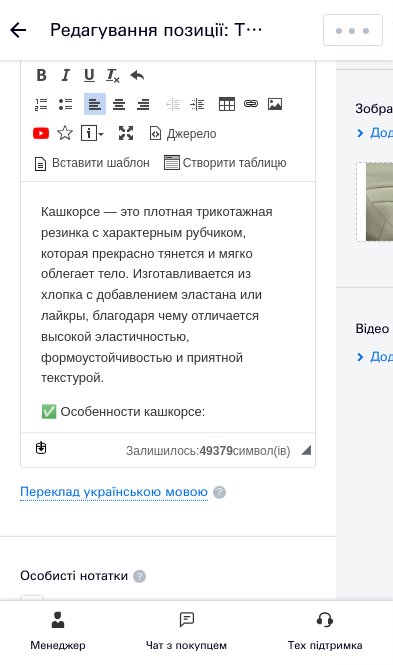 scroll, scrollTop: 302, scrollLeft: 0, axis: vertical 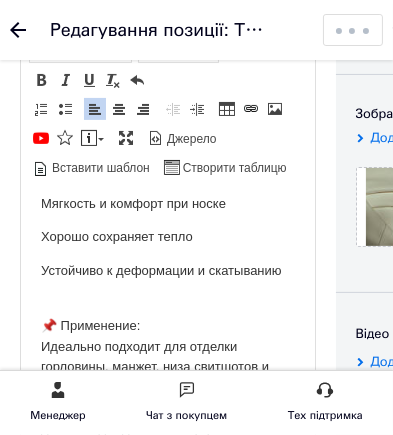 click on "Зберегти зміни Зберегти, перейти до списку Копіювати Додати подарунок Додати знижку Додати супутні Додати ярлик" at bounding box center [353, 30] 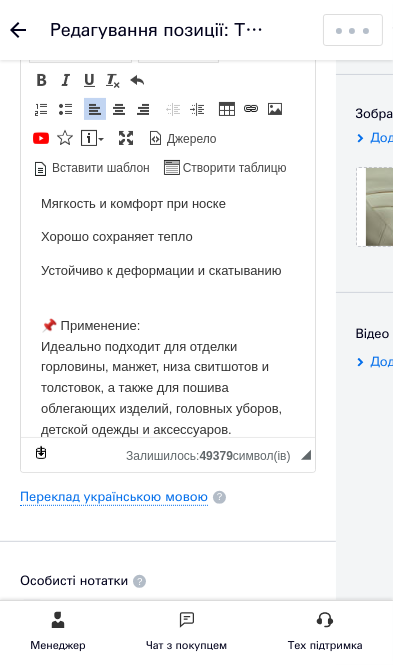 select on "saveProduct" 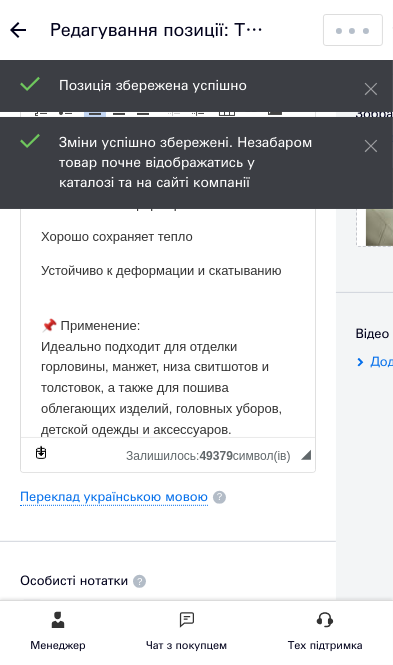 click on "Зберегти зміни Зберегти, перейти до списку Копіювати Додати подарунок Додати знижку Додати супутні Додати ярлик" at bounding box center (353, 30) 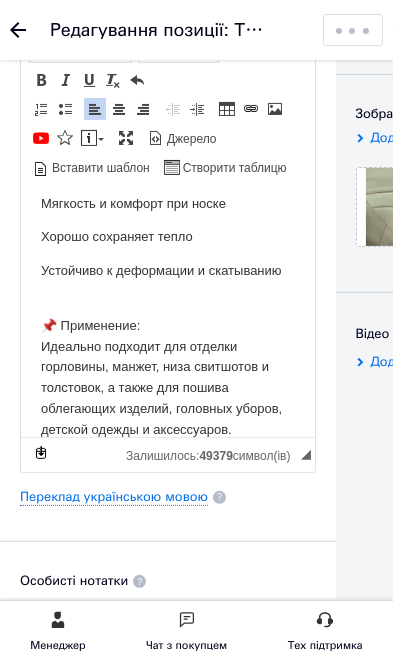 select on "SAVE_AND_RETURN_TO_LIST" 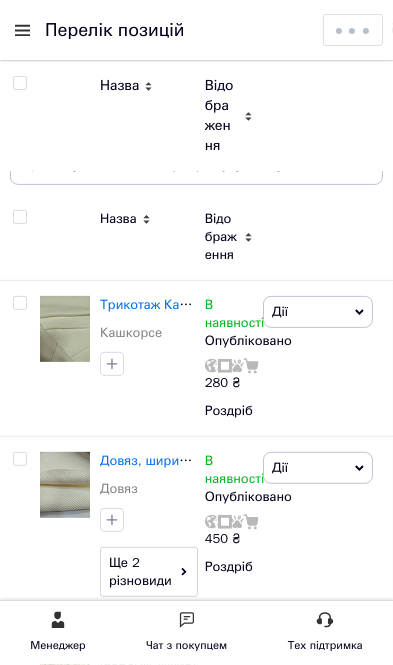 scroll, scrollTop: 0, scrollLeft: 0, axis: both 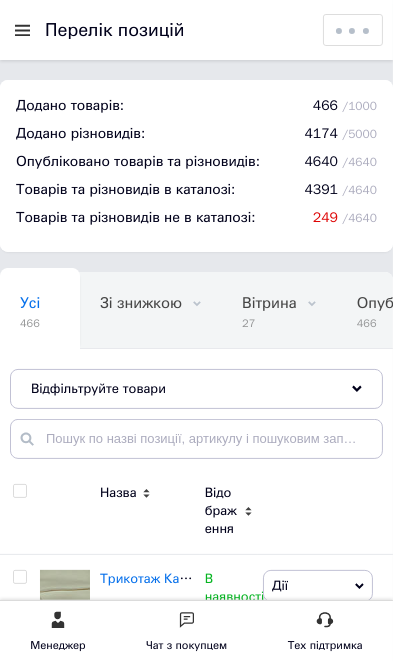 click 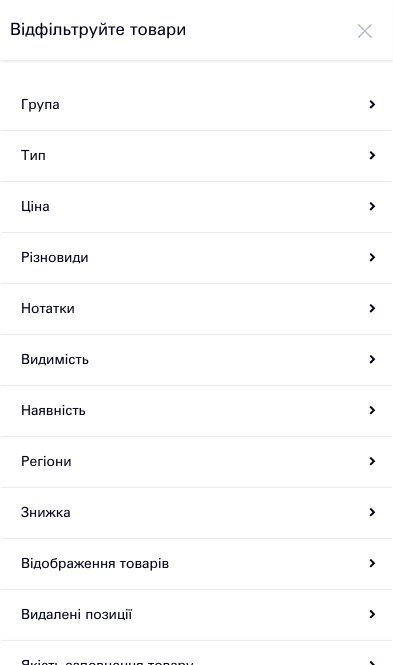 click on "Група" at bounding box center (196, 105) 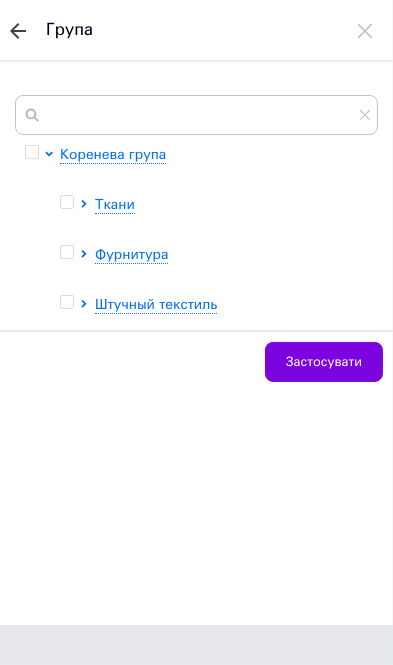 click on "Ткани" at bounding box center (115, 204) 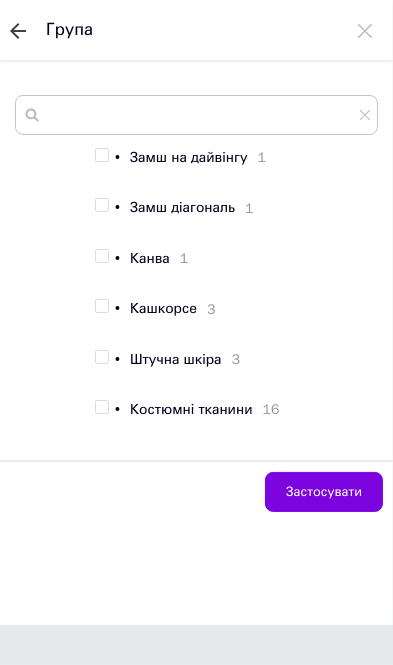 scroll, scrollTop: 1131, scrollLeft: 0, axis: vertical 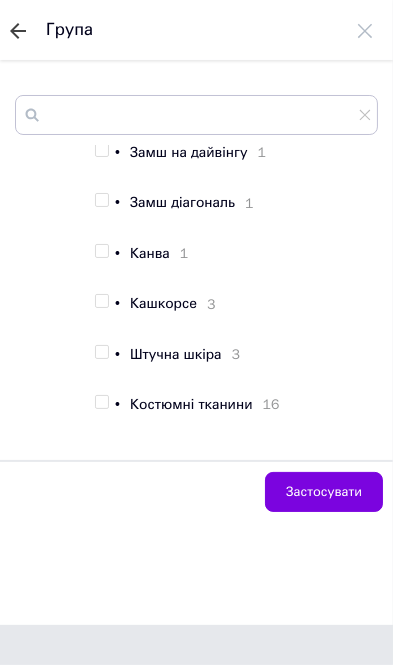 click at bounding box center (101, 301) 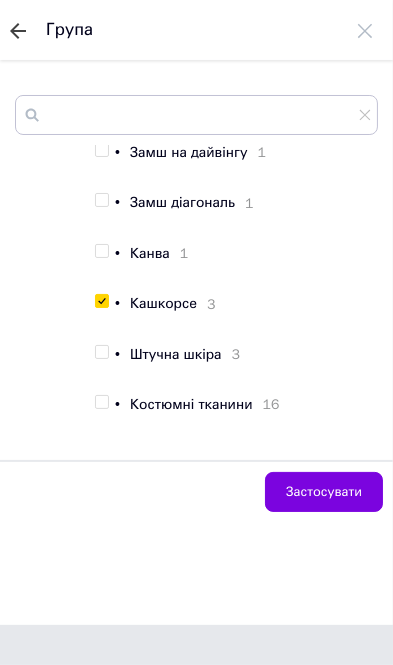 checkbox on "true" 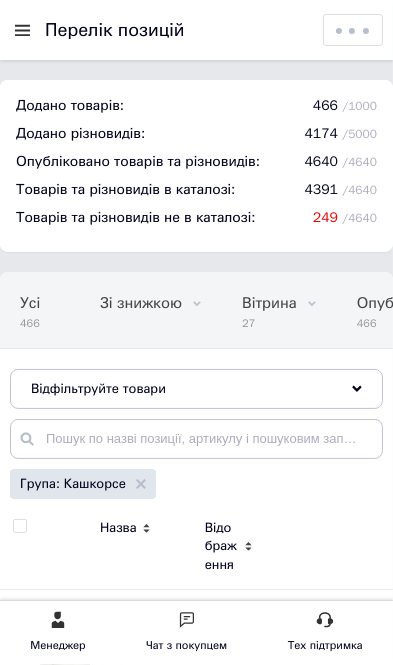 scroll, scrollTop: 0, scrollLeft: 629, axis: horizontal 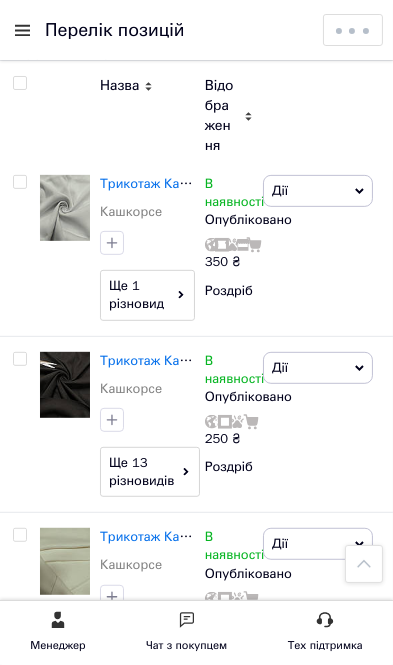click on "Трикотаж Кашкорсе" at bounding box center (163, 360) 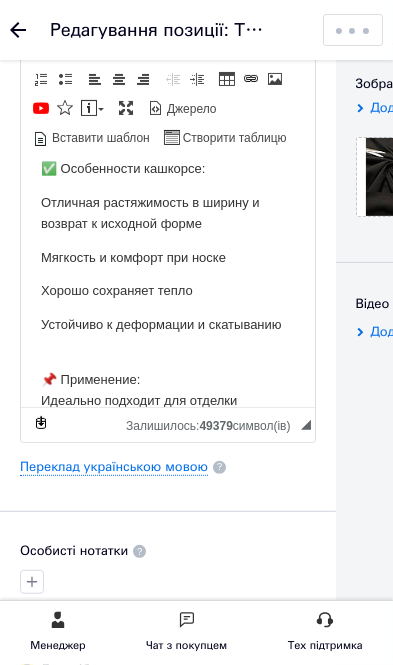 scroll, scrollTop: 340, scrollLeft: 0, axis: vertical 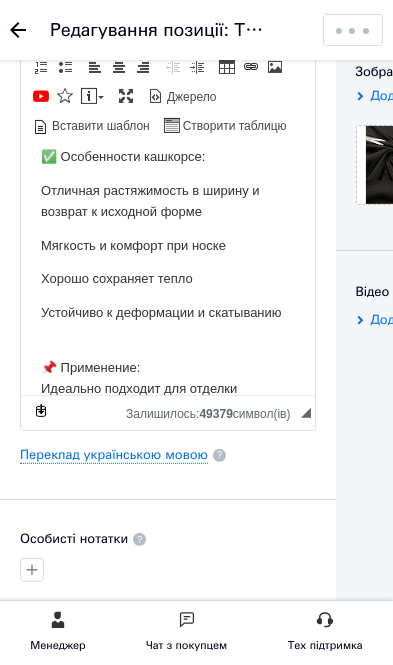 click on "Переклад українською мовою" at bounding box center (114, 455) 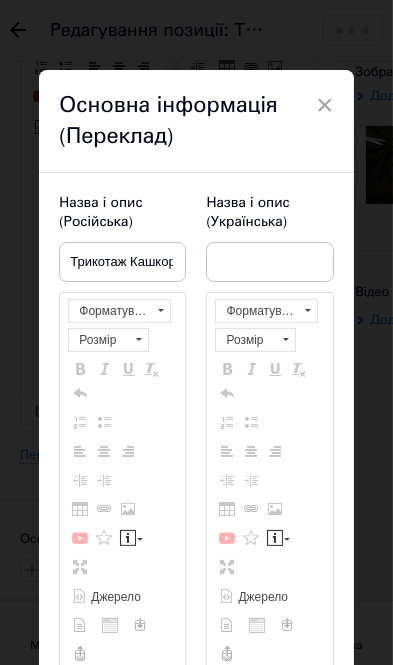 type on "Трикотаж Кашкорсе" 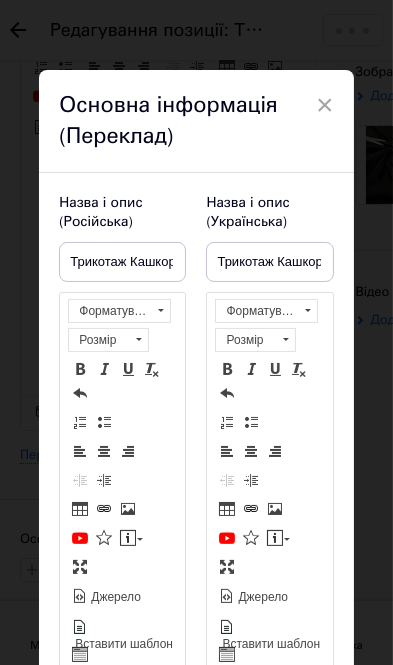 scroll, scrollTop: 0, scrollLeft: 0, axis: both 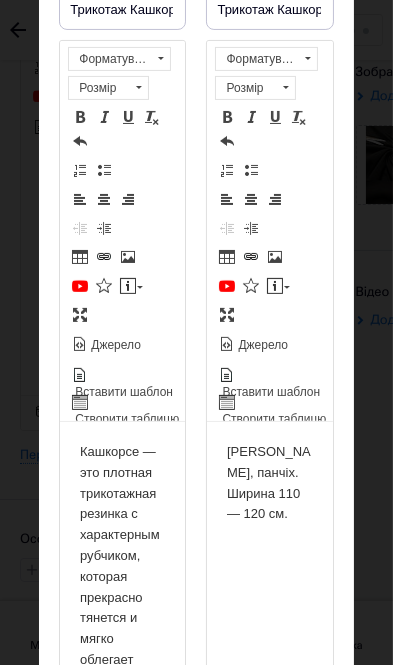 click on "[PERSON_NAME], панчіх. Ширина 110 — 120 см." at bounding box center (269, 482) 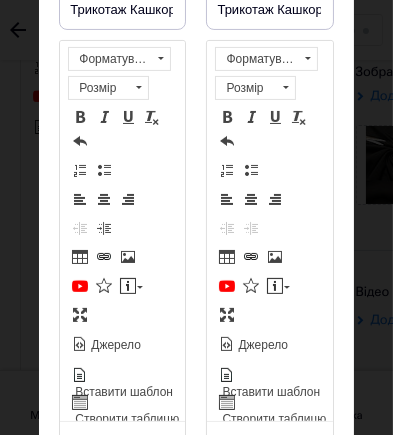 scroll, scrollTop: 491, scrollLeft: 0, axis: vertical 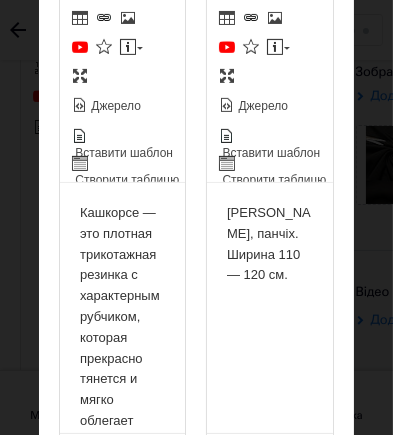 type 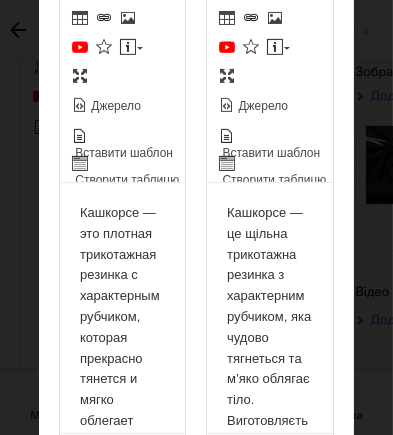 scroll, scrollTop: 0, scrollLeft: 0, axis: both 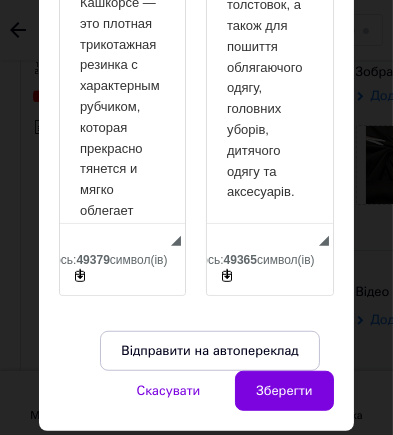 click on "Зберегти" at bounding box center (284, 391) 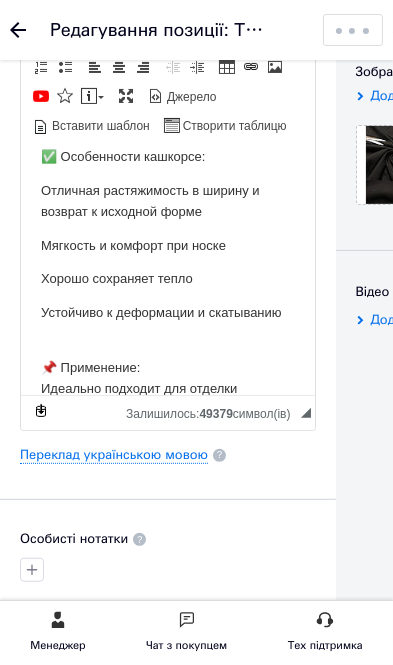 click on "Зберегти зміни Зберегти, перейти до списку Копіювати Додати подарунок Додати знижку Додати супутні Додати ярлик" at bounding box center [353, 30] 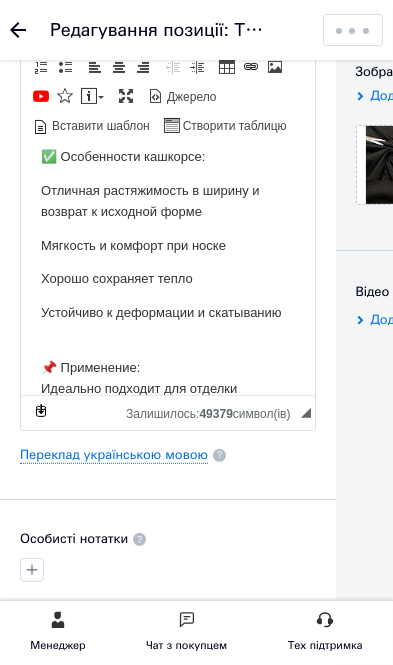 select on "saveProduct" 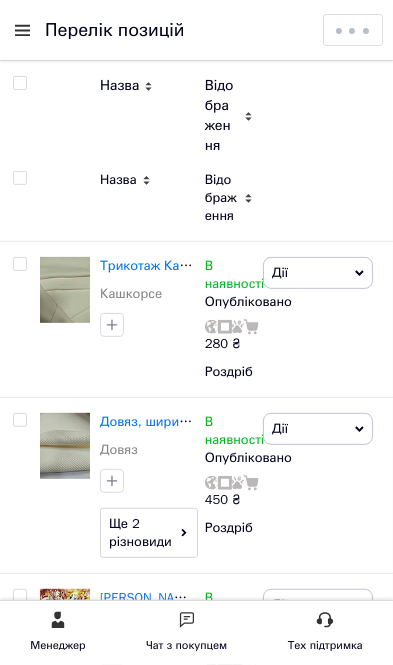 scroll, scrollTop: 322, scrollLeft: 0, axis: vertical 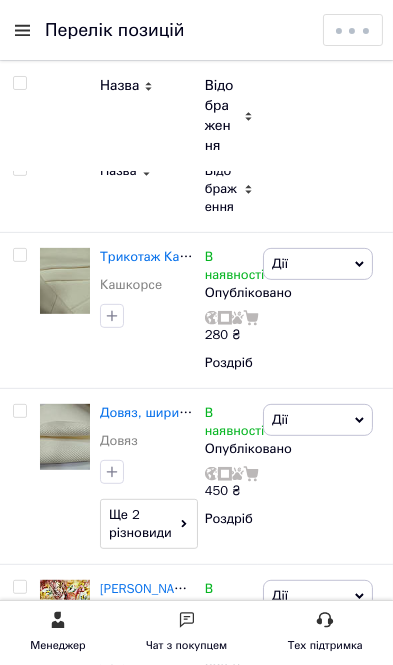 click on "Трикотаж Кашкорсе" at bounding box center [163, 256] 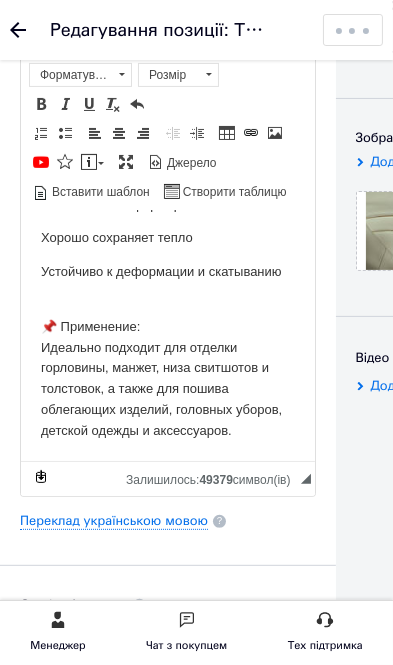 scroll, scrollTop: 277, scrollLeft: 0, axis: vertical 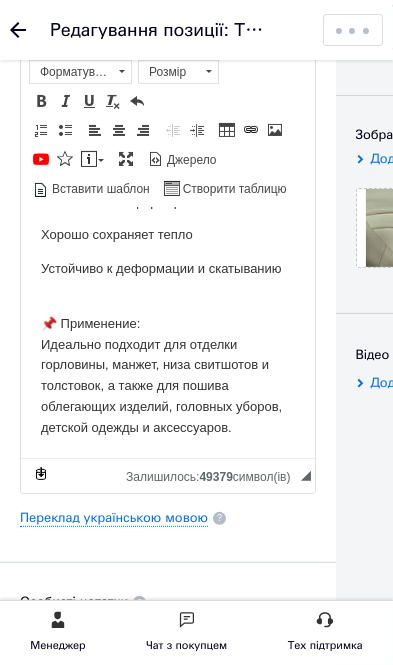 click on "📌 Применение: Идеально подходит для отделки горловины, манжет, низа свитшотов и толстовок, а также для пошива облегающих изделий, головных уборов, детской одежды и аксессуаров." at bounding box center (168, 365) 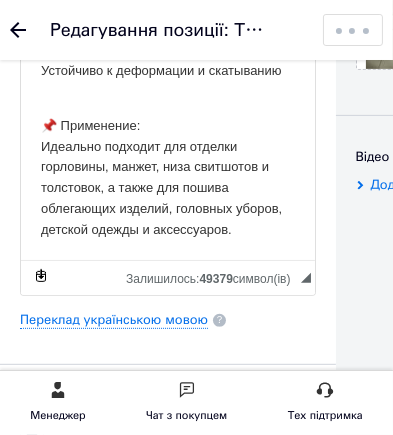scroll, scrollTop: 476, scrollLeft: 0, axis: vertical 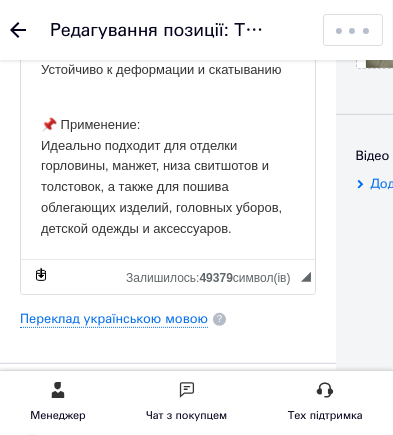 type 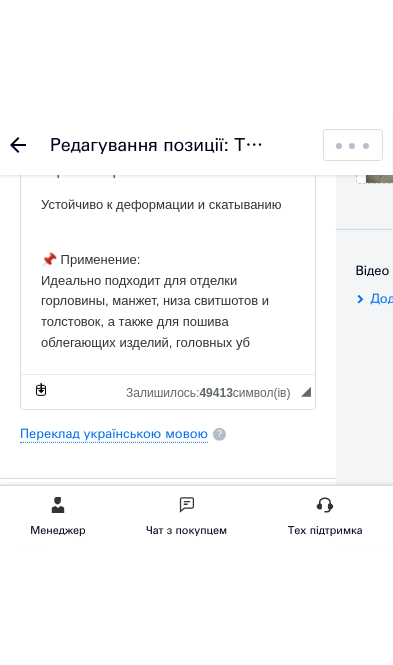 scroll, scrollTop: 304, scrollLeft: 0, axis: vertical 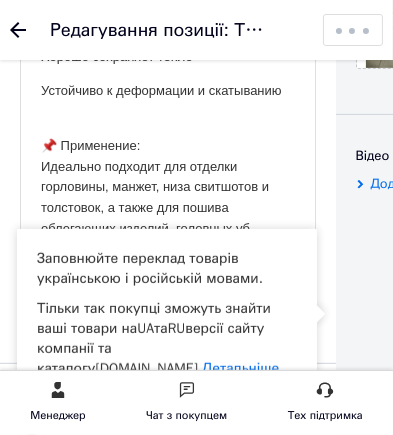 click on "Тільки так покупці зможуть знайти ваші товари на  UA  та  RU  версії сайту компанії та каталогу  [DOMAIN_NAME] .  Детальніше" at bounding box center [167, 339] 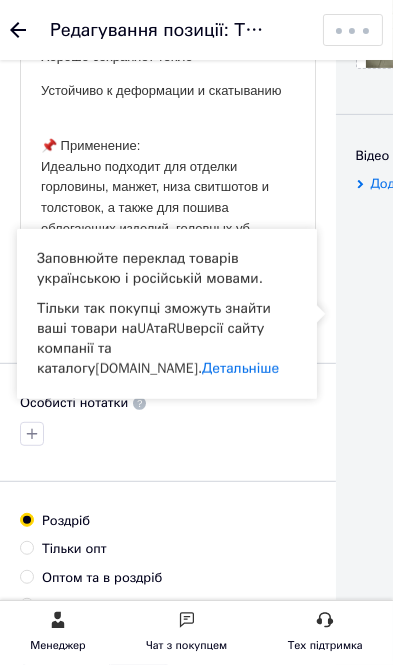 click at bounding box center (168, 434) 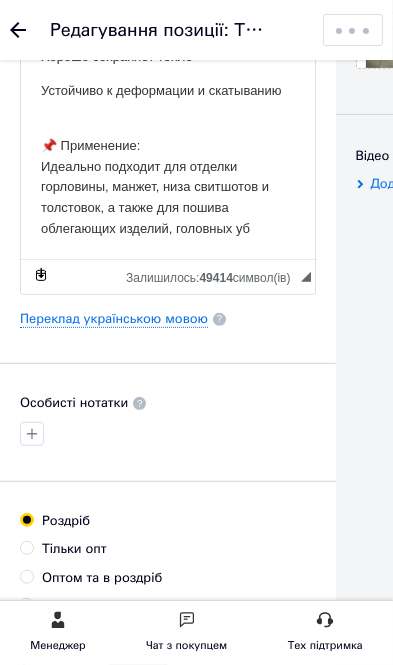 click on "Переклад українською мовою" at bounding box center [114, 319] 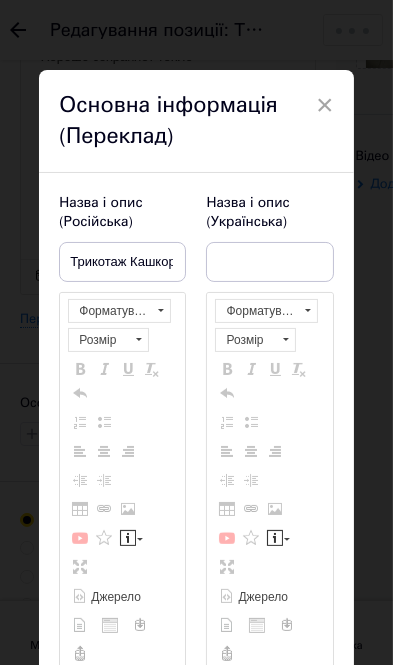 type on "Трикотаж Кашкорсе" 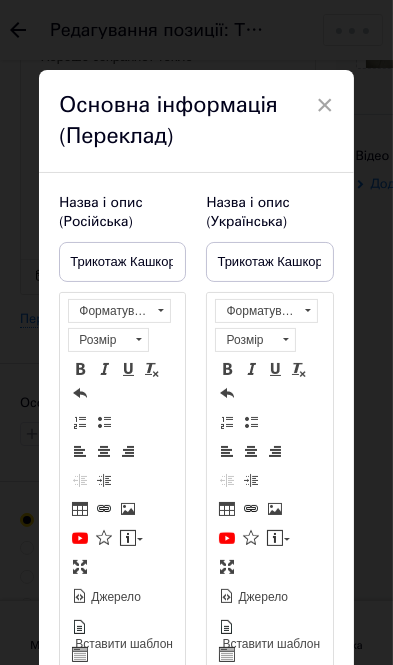 scroll, scrollTop: 0, scrollLeft: 0, axis: both 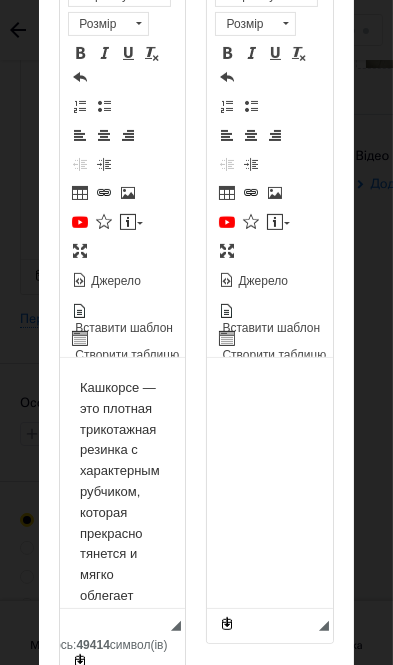 click at bounding box center [269, 387] 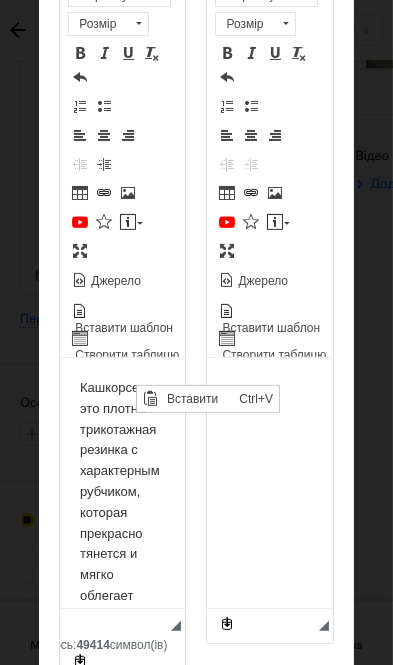 scroll, scrollTop: 0, scrollLeft: 0, axis: both 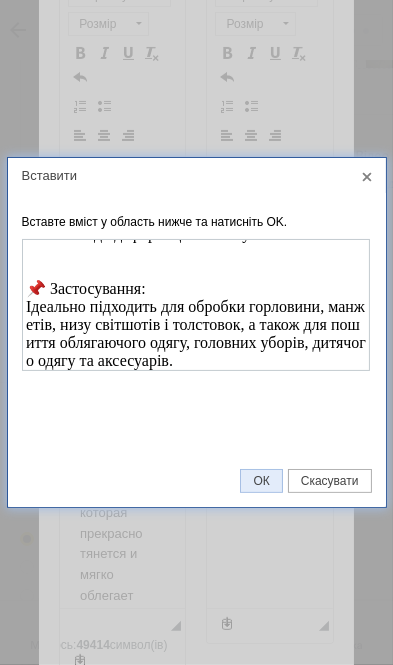 click on "ОК" at bounding box center (261, 481) 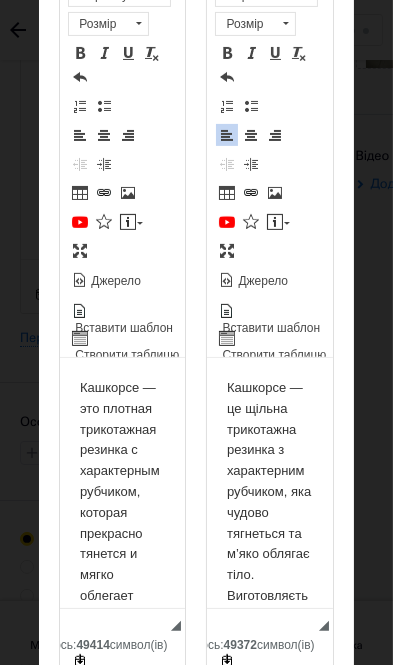 scroll, scrollTop: 1196, scrollLeft: 0, axis: vertical 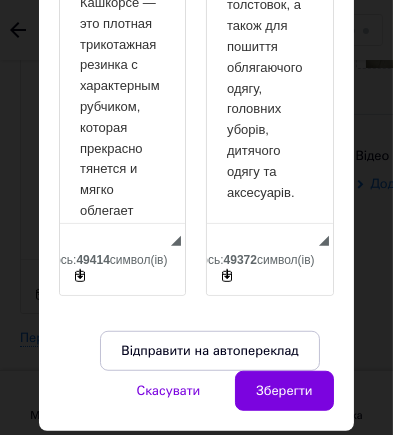 click on "Зберегти" at bounding box center (284, 391) 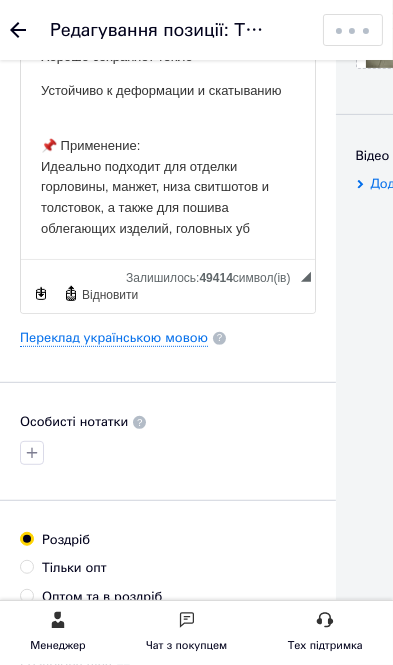 click on "Зберегти зміни Зберегти, перейти до списку Копіювати Додати подарунок Додати знижку Додати супутні Додати ярлик" at bounding box center [353, 30] 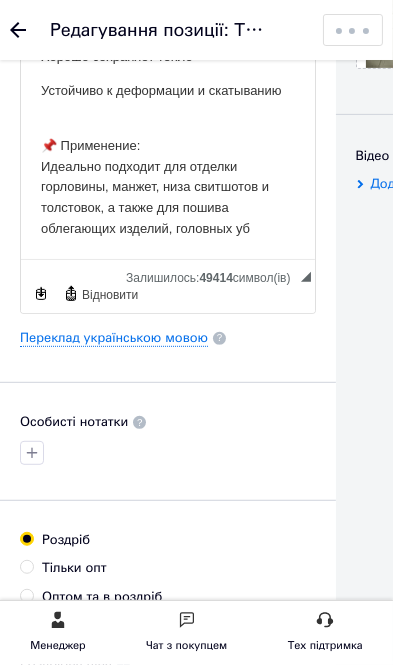 select on "SAVE_AND_RETURN_TO_LIST" 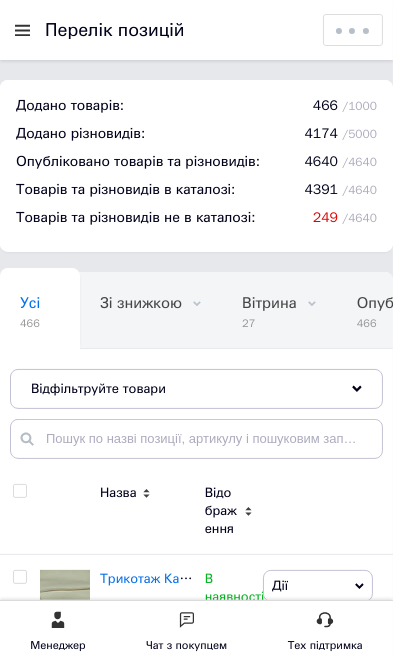 scroll, scrollTop: 26, scrollLeft: 0, axis: vertical 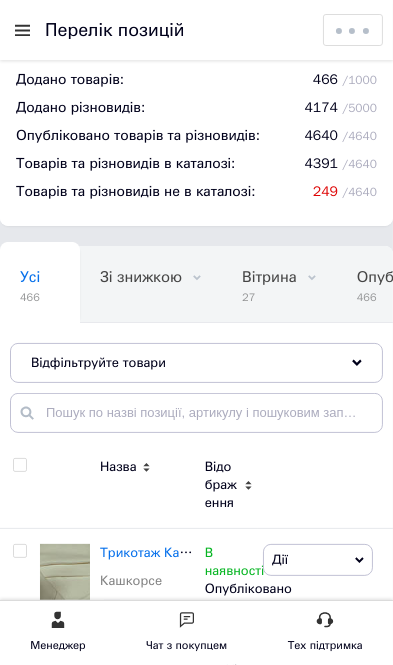 click on "Відфільтруйте товари" at bounding box center (196, 363) 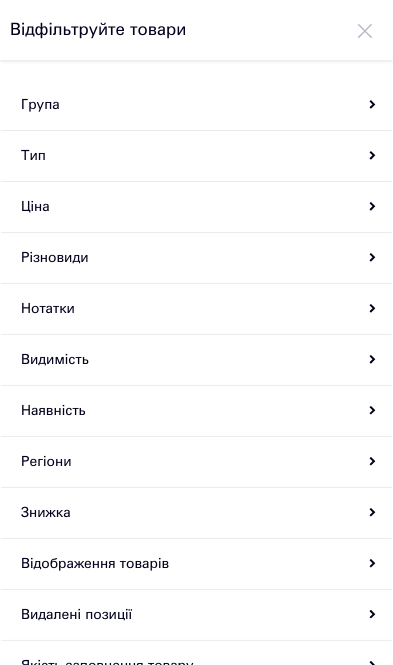 scroll, scrollTop: 0, scrollLeft: 0, axis: both 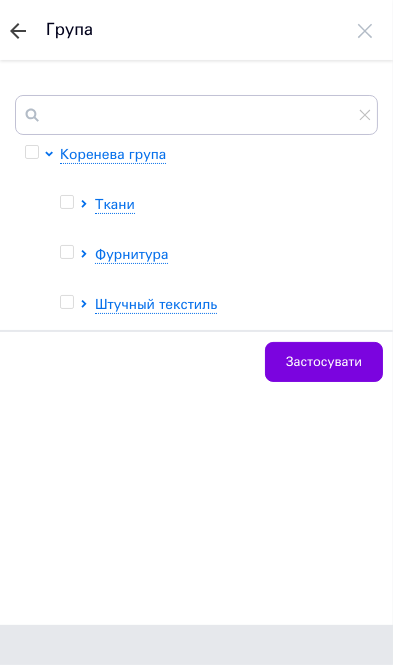 click on "Ткани" at bounding box center (115, 204) 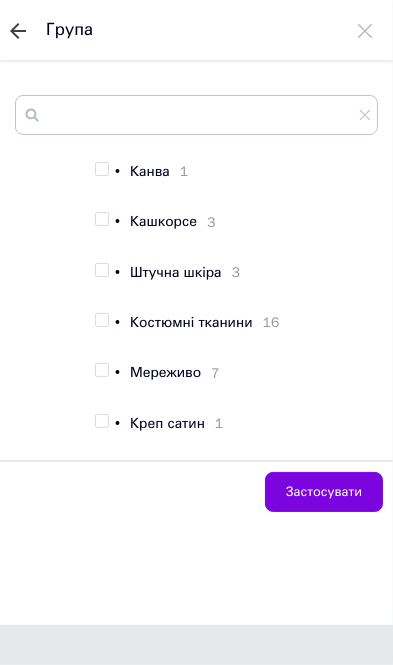 scroll, scrollTop: 1213, scrollLeft: 0, axis: vertical 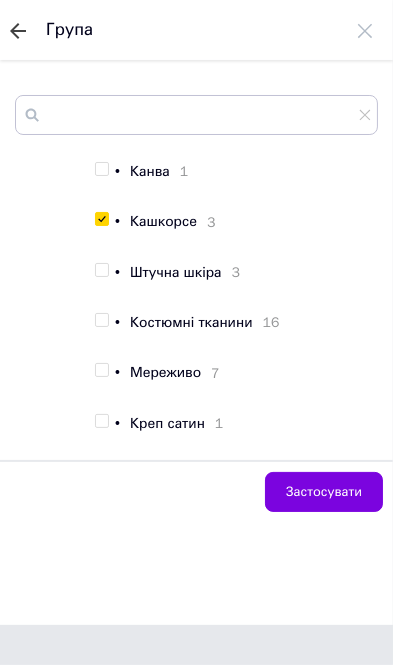 checkbox on "true" 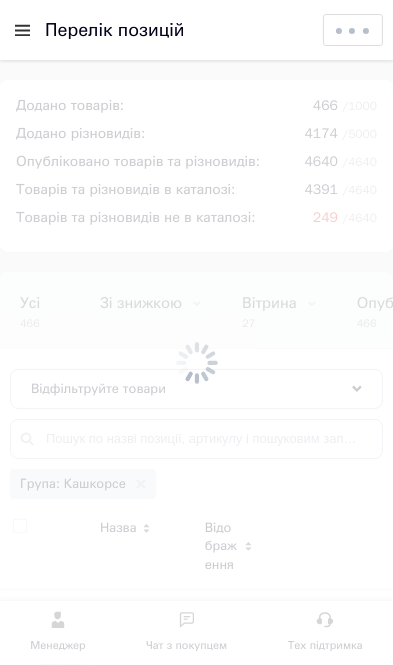 scroll, scrollTop: 26, scrollLeft: 0, axis: vertical 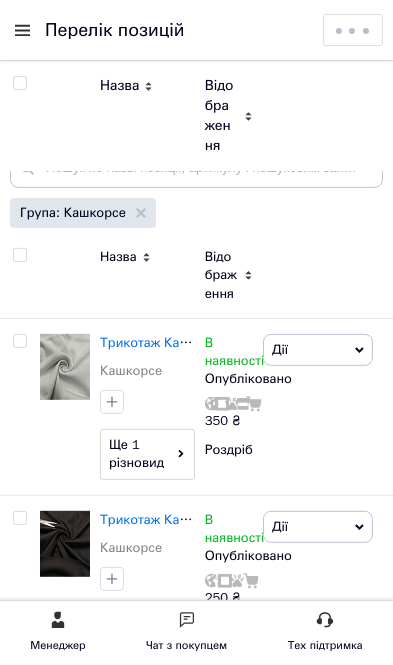 click on "Трикотаж Кашкорсе" at bounding box center (163, 342) 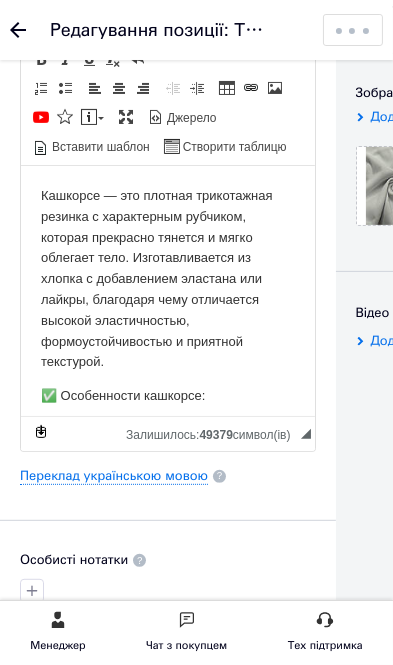 scroll, scrollTop: 322, scrollLeft: 0, axis: vertical 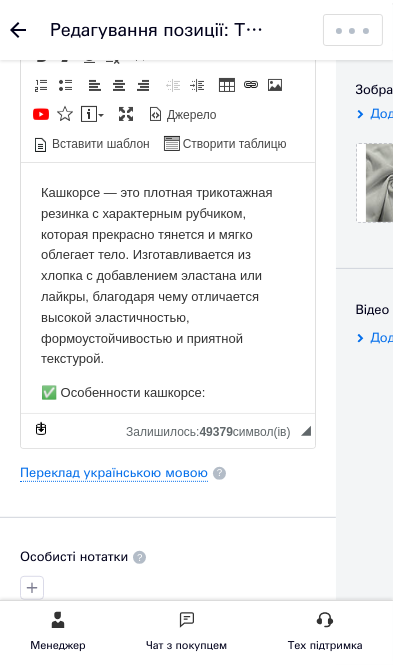 click on "Переклад українською мовою" at bounding box center (114, 473) 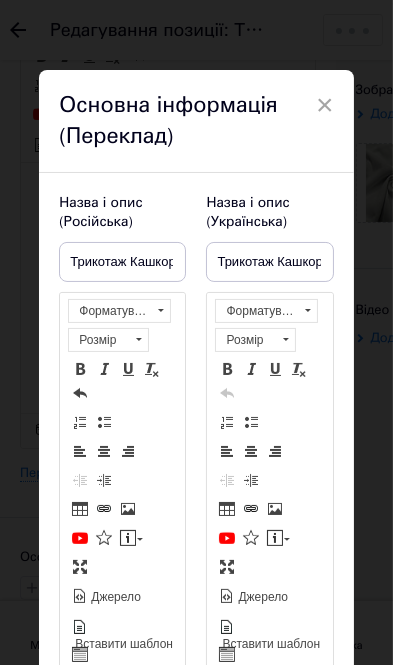 type on "Трикотаж Кашкорсе" 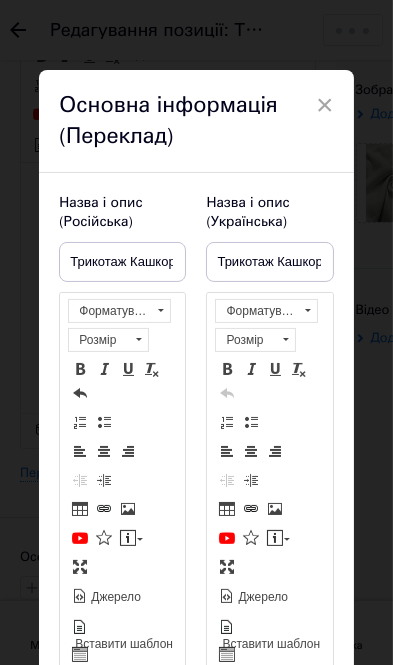 scroll, scrollTop: 0, scrollLeft: 0, axis: both 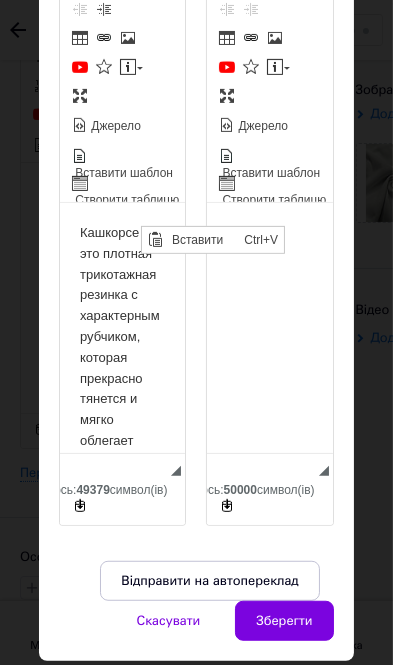 click on "Вставити" at bounding box center [202, 239] 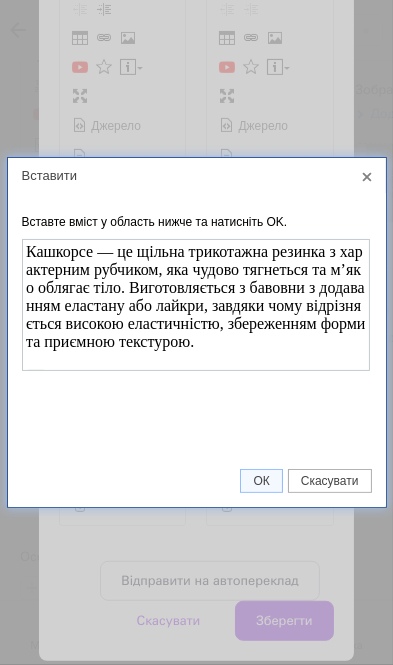 scroll, scrollTop: 345, scrollLeft: 0, axis: vertical 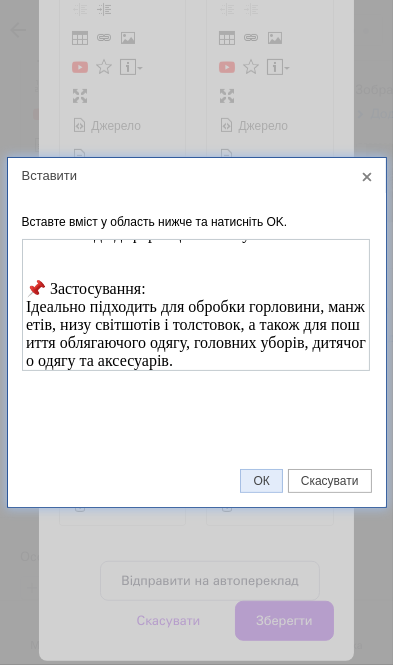click on "ОК" at bounding box center [261, 481] 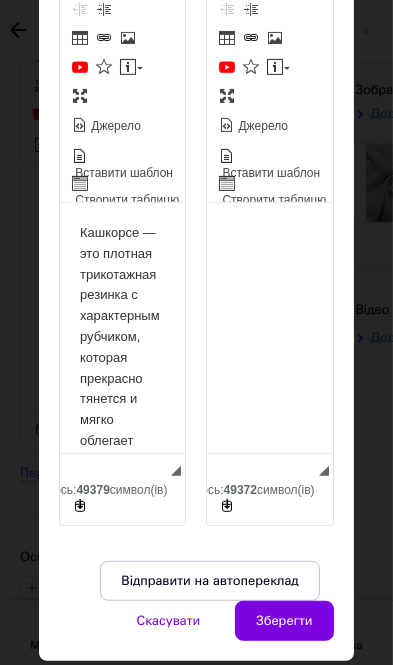 scroll, scrollTop: 0, scrollLeft: 0, axis: both 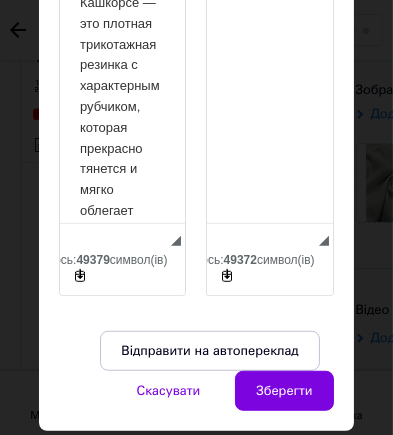 click on "Зберегти" at bounding box center [284, 391] 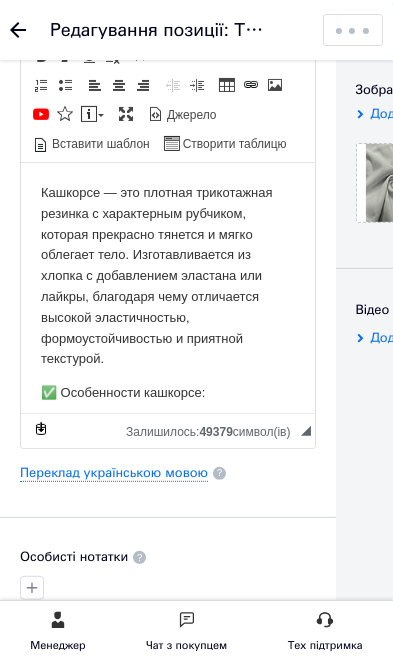 click on "Зберегти зміни Зберегти, перейти до списку Копіювати Додати подарунок Додати знижку Додати супутні Додати ярлик" at bounding box center (353, 30) 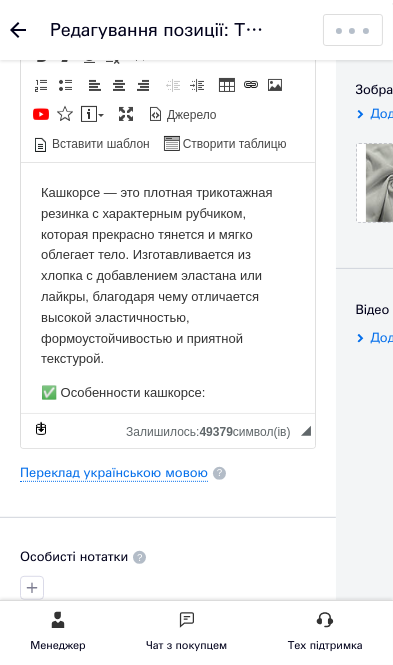 select on "SAVE_AND_RETURN_TO_LIST" 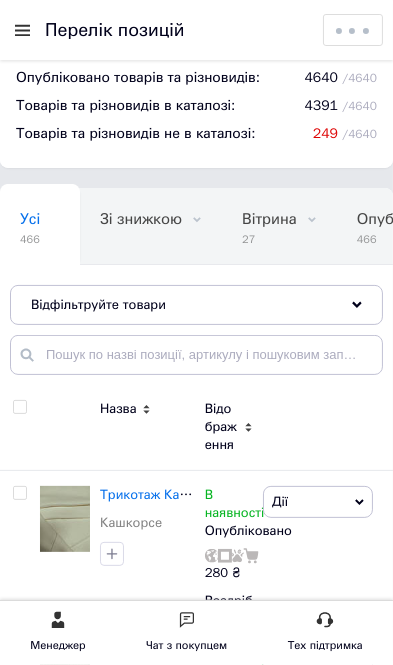 scroll, scrollTop: 75, scrollLeft: 0, axis: vertical 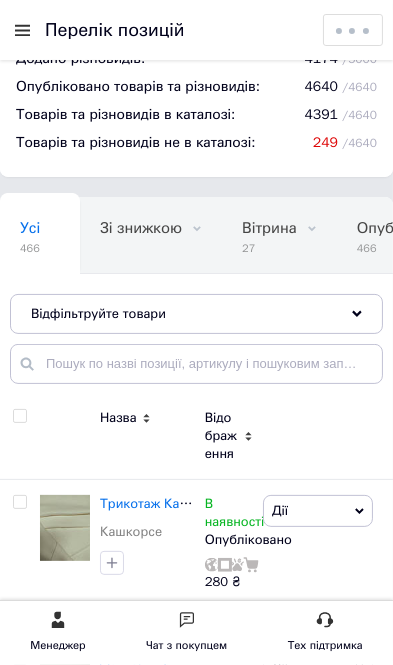 click 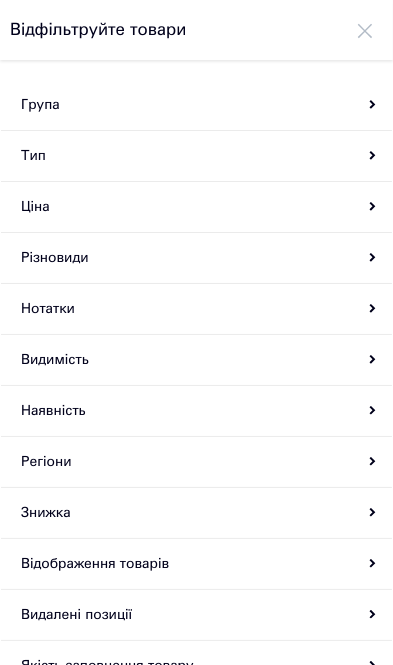 scroll, scrollTop: 0, scrollLeft: 0, axis: both 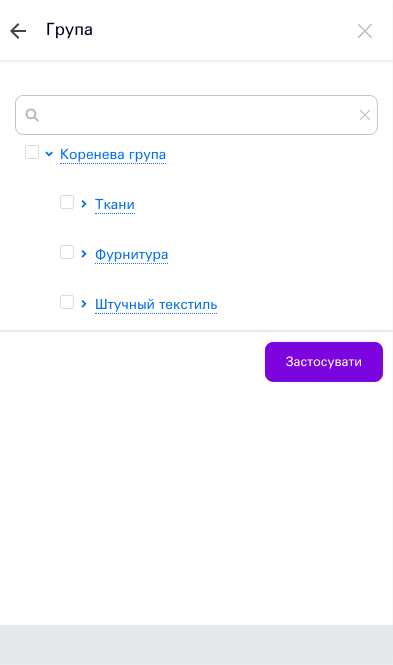 click on "Ткани" at bounding box center [115, 204] 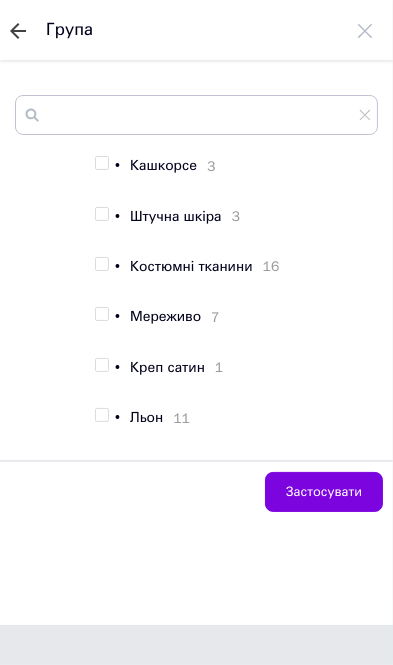 scroll, scrollTop: 1246, scrollLeft: 0, axis: vertical 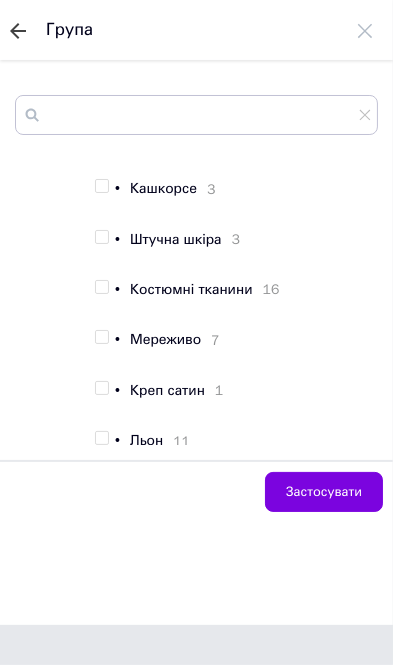 click on "3" at bounding box center [206, 189] 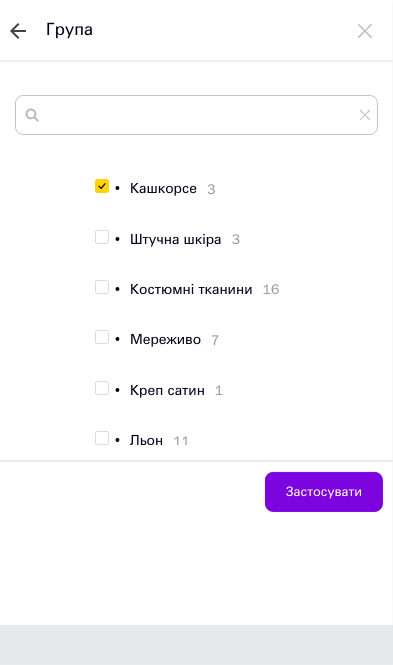 checkbox on "true" 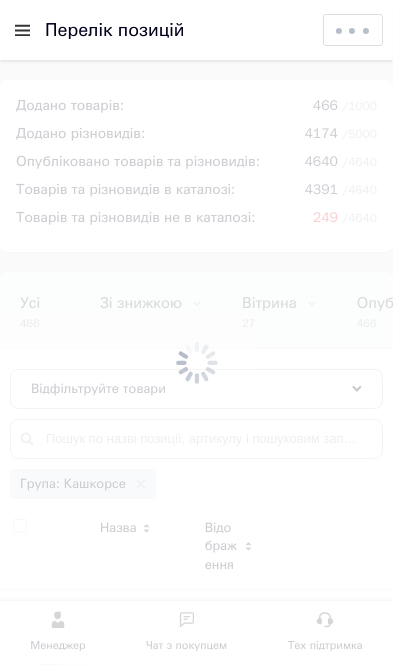 scroll, scrollTop: 75, scrollLeft: 0, axis: vertical 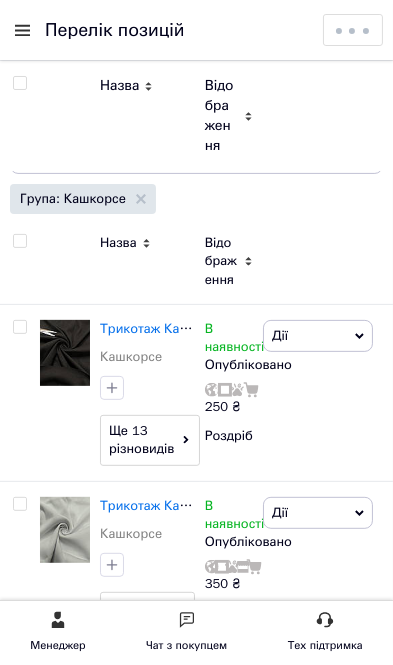 click on "Трикотаж Кашкорсе" at bounding box center [163, 328] 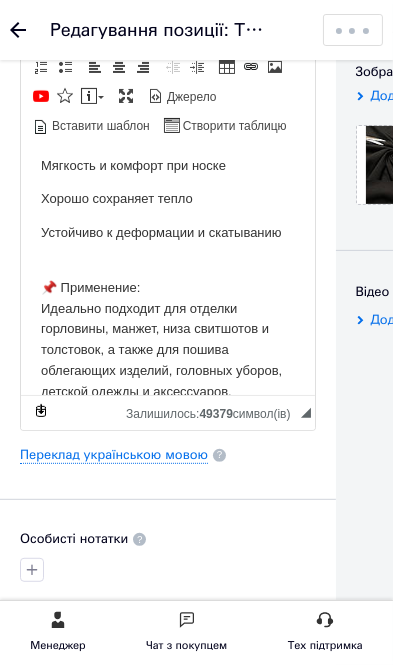 scroll, scrollTop: 325, scrollLeft: 0, axis: vertical 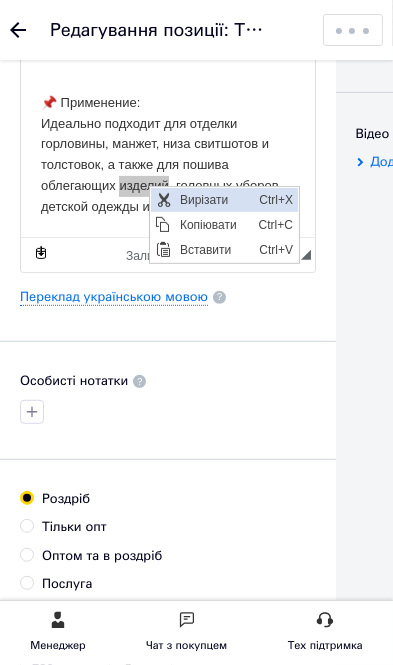 click at bounding box center [162, 200] 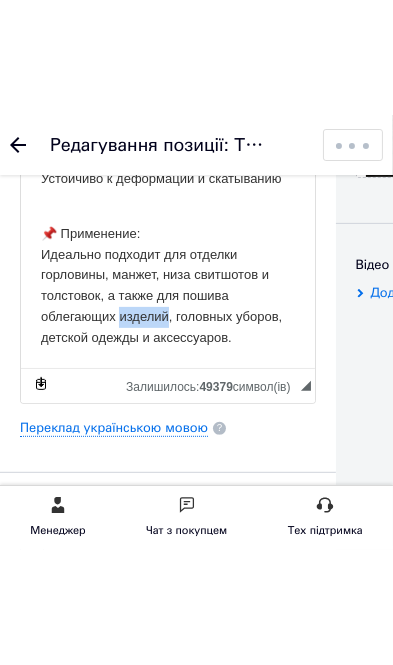 scroll, scrollTop: 482, scrollLeft: 0, axis: vertical 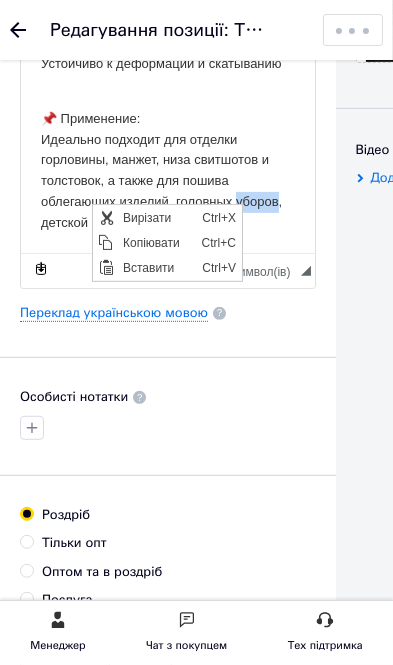 click on "📌 Применение: Идеально подходит для отделки горловины, манжет, низа свитшотов и толстовок, а также для пошива облегающих изделий, головных уборов, детской одежды и аксессуаров." at bounding box center [168, 160] 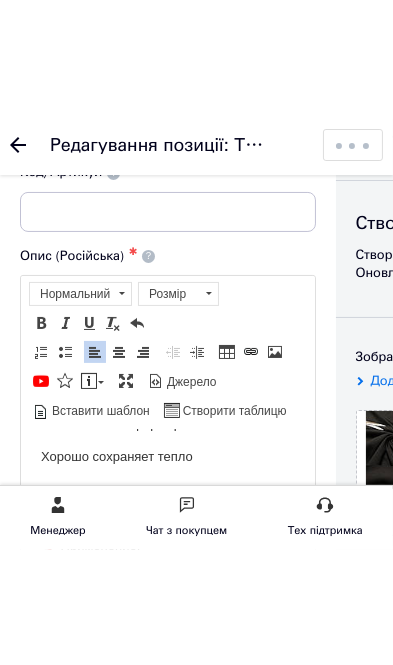 scroll, scrollTop: 175, scrollLeft: 0, axis: vertical 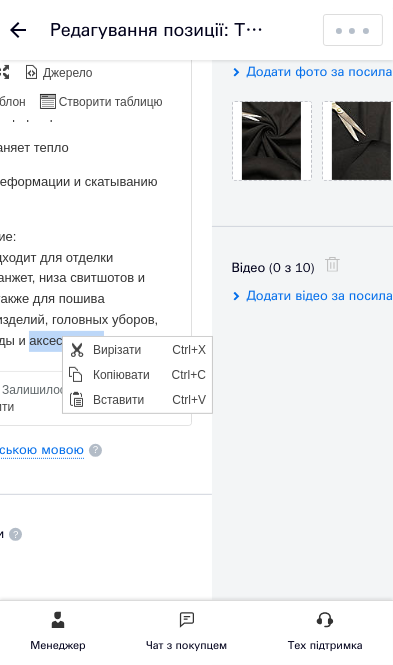 click on "📌 Применение: Идеально подходит для отделки горловины, манжет, низа свитшотов и толстовок, а также для пошива облегающих изделий, головных уборов, детской одежды и аксессуаров." at bounding box center [45, 278] 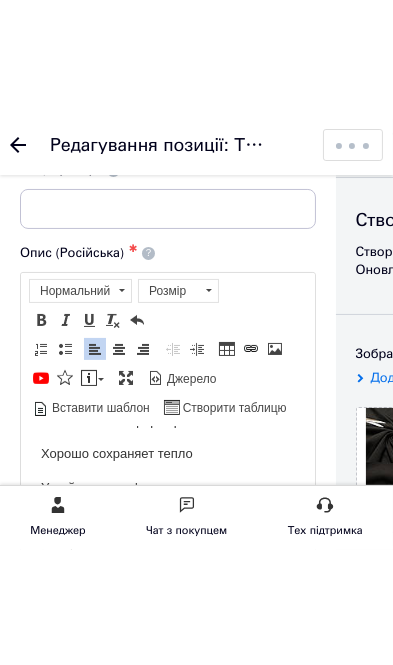 scroll, scrollTop: 175, scrollLeft: 0, axis: vertical 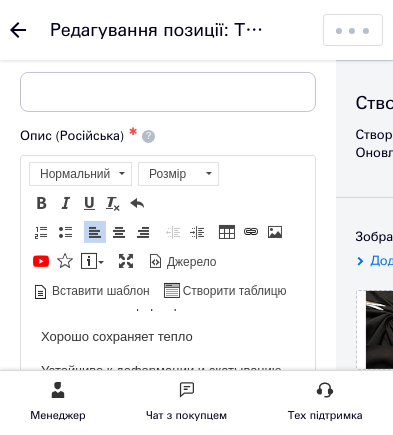 click on "Зберегти зміни Зберегти, перейти до списку Копіювати Додати подарунок Додати знижку Додати супутні Додати ярлик" at bounding box center (353, 30) 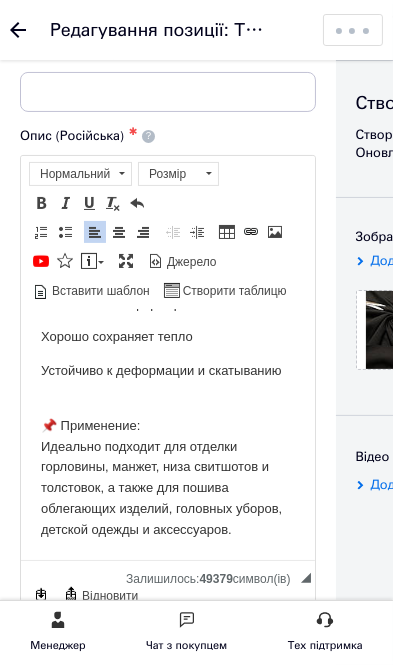 select on "SAVE_AND_RETURN_TO_LIST" 